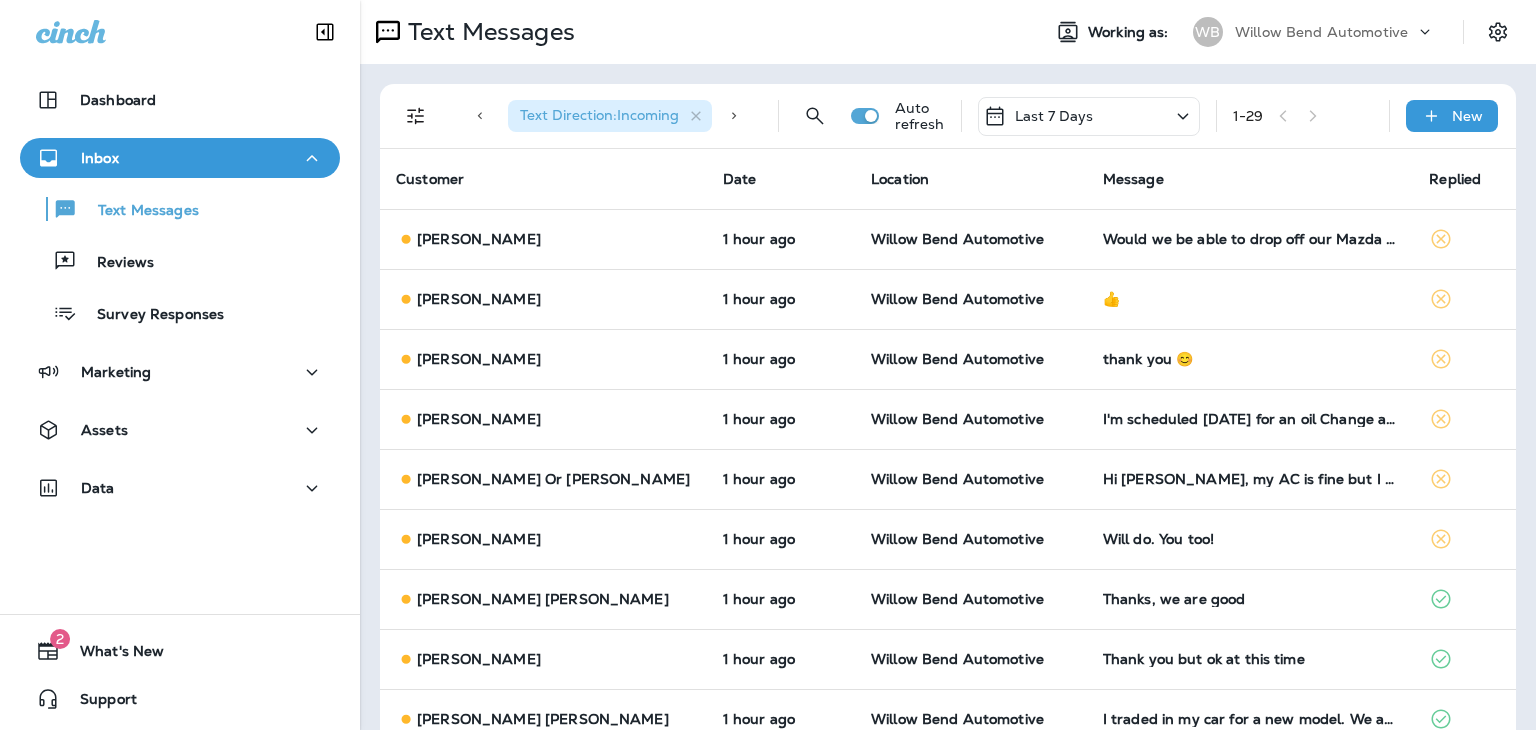 scroll, scrollTop: 0, scrollLeft: 0, axis: both 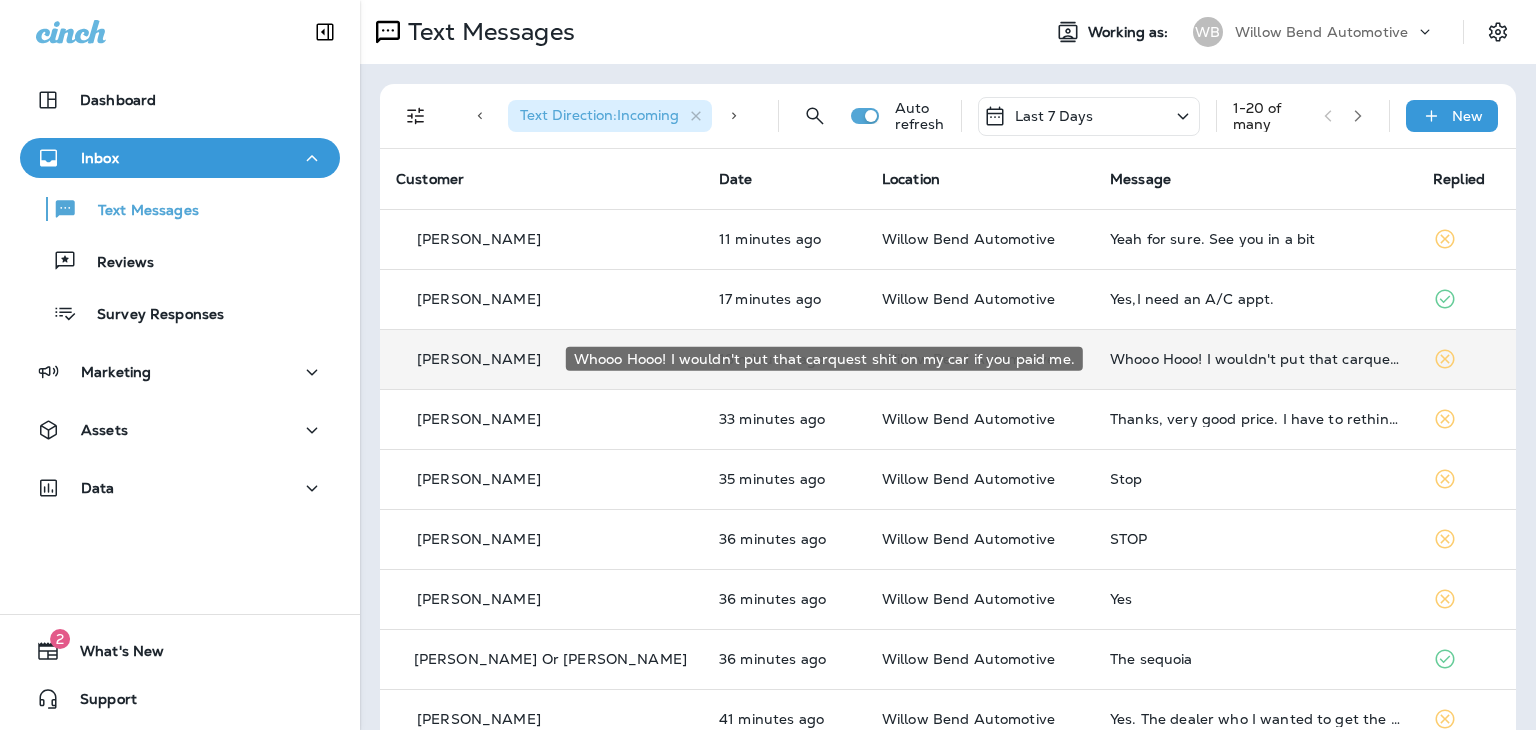 click on "Whooo Hooo! I wouldn't put that carquest shit on my car if you paid me." at bounding box center (1255, 359) 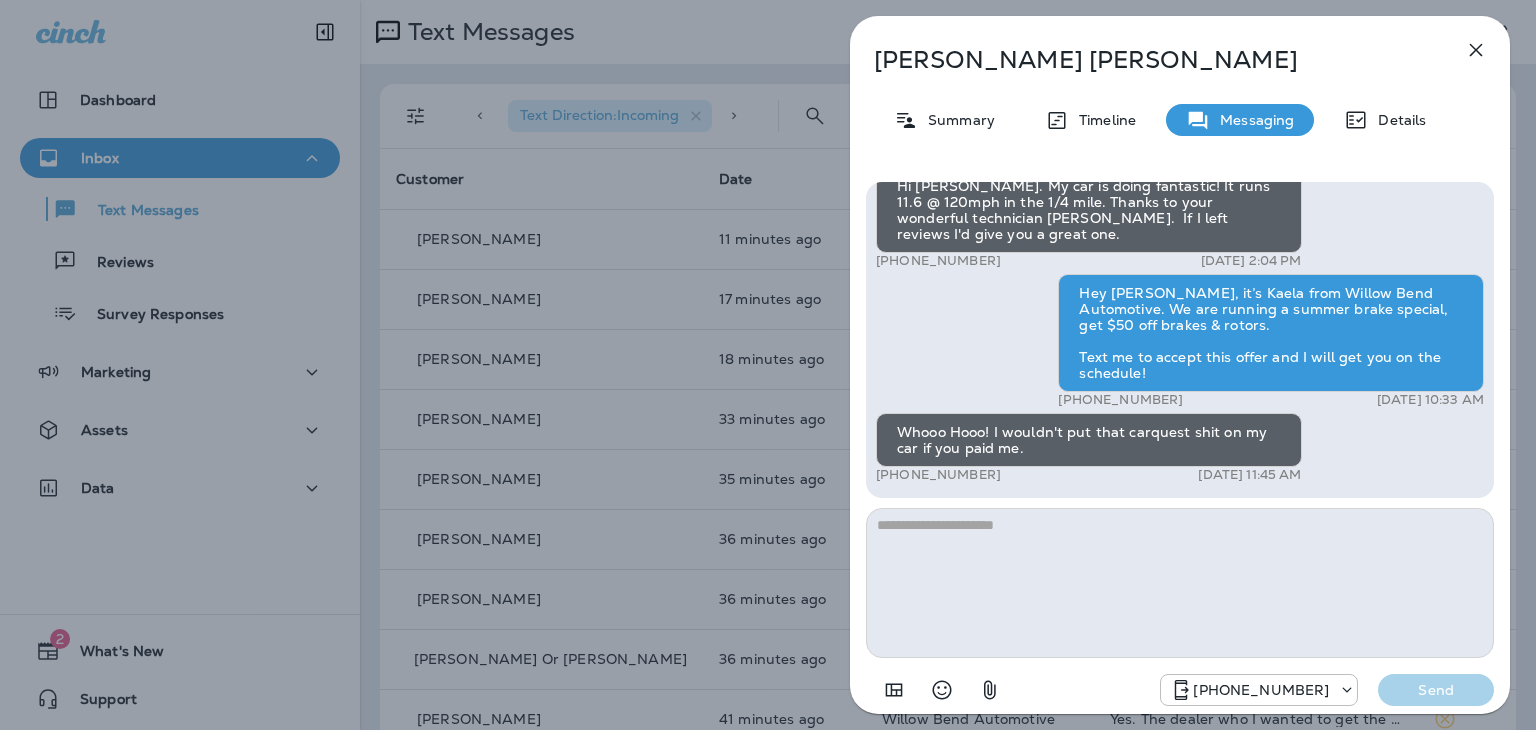 click at bounding box center [1180, 583] 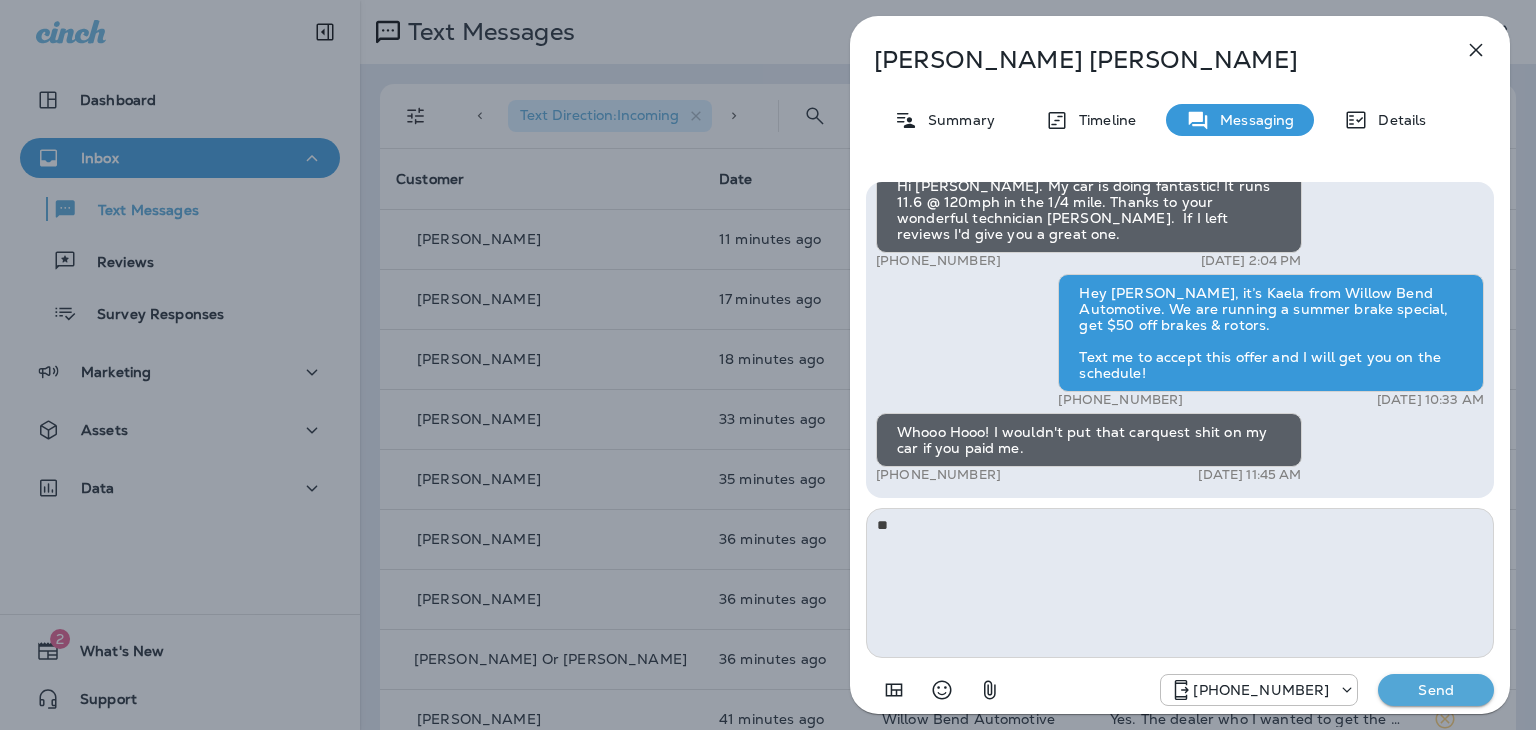type on "*" 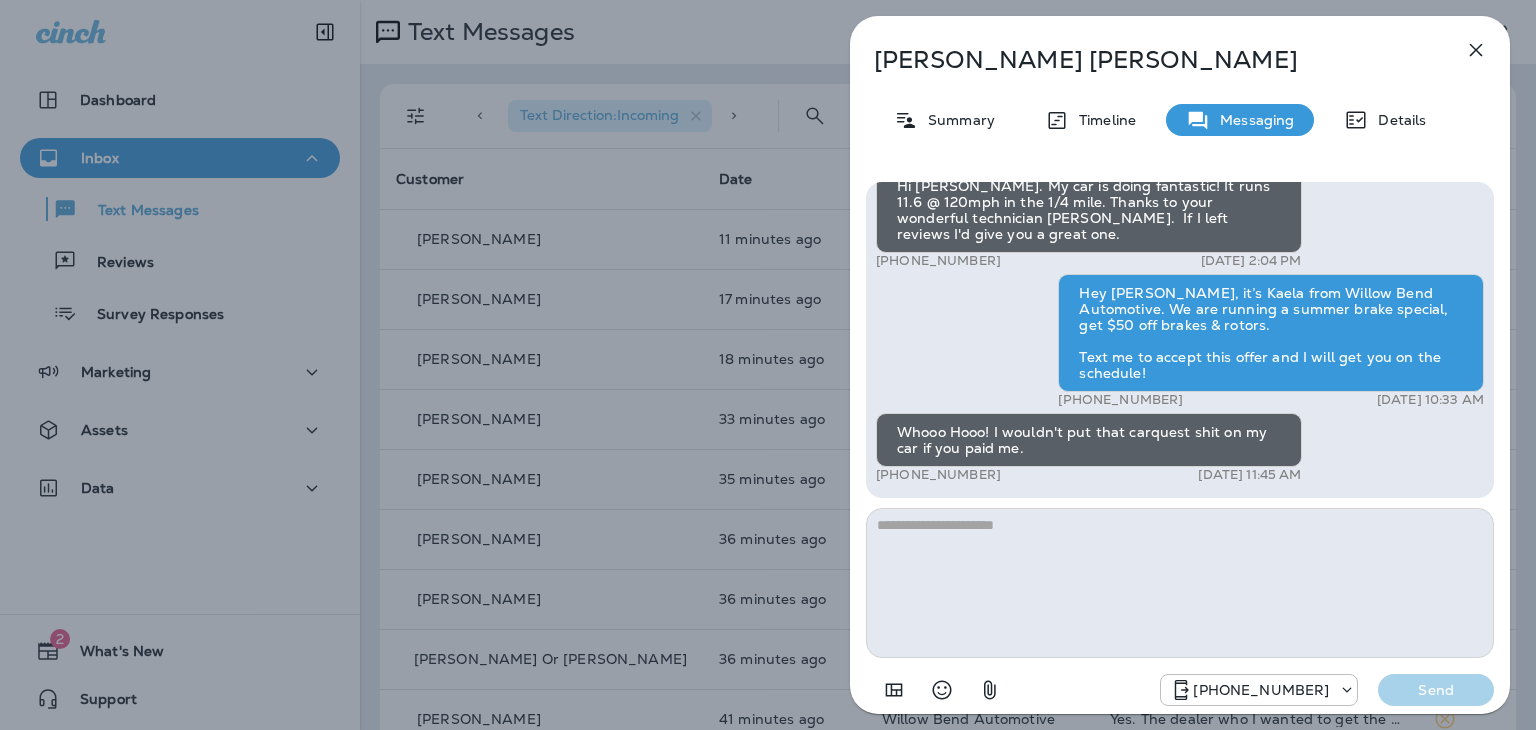 click at bounding box center (1180, 583) 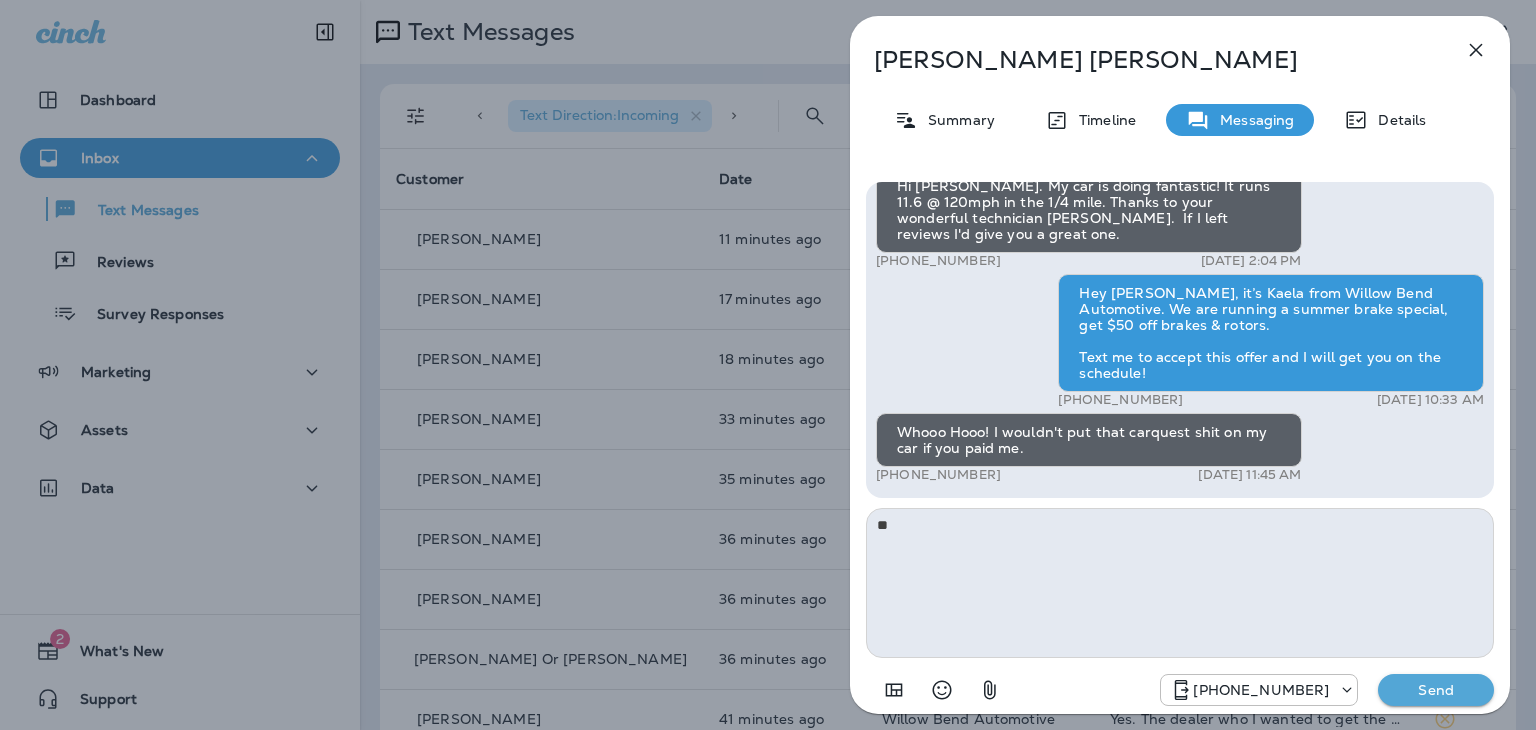 type on "*" 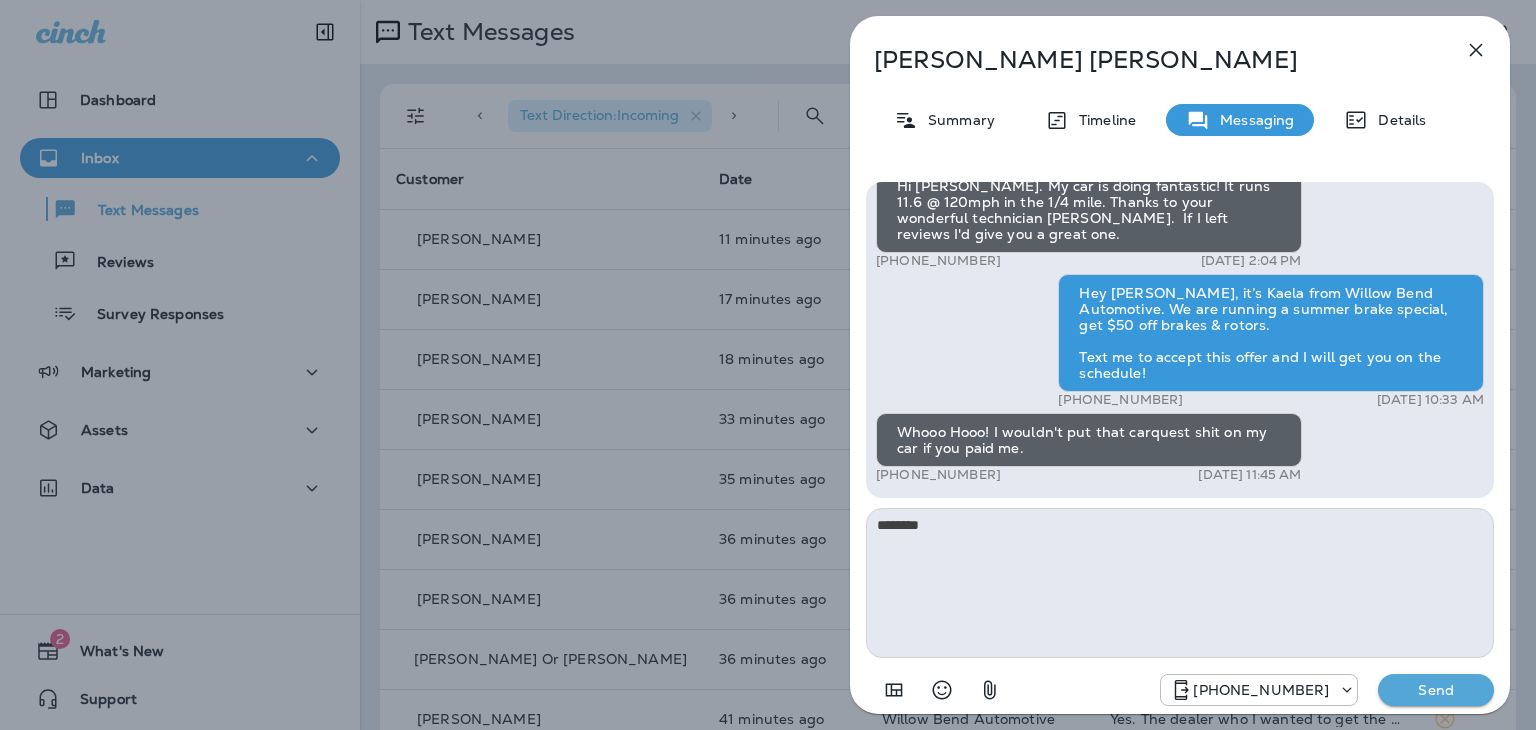 type on "********" 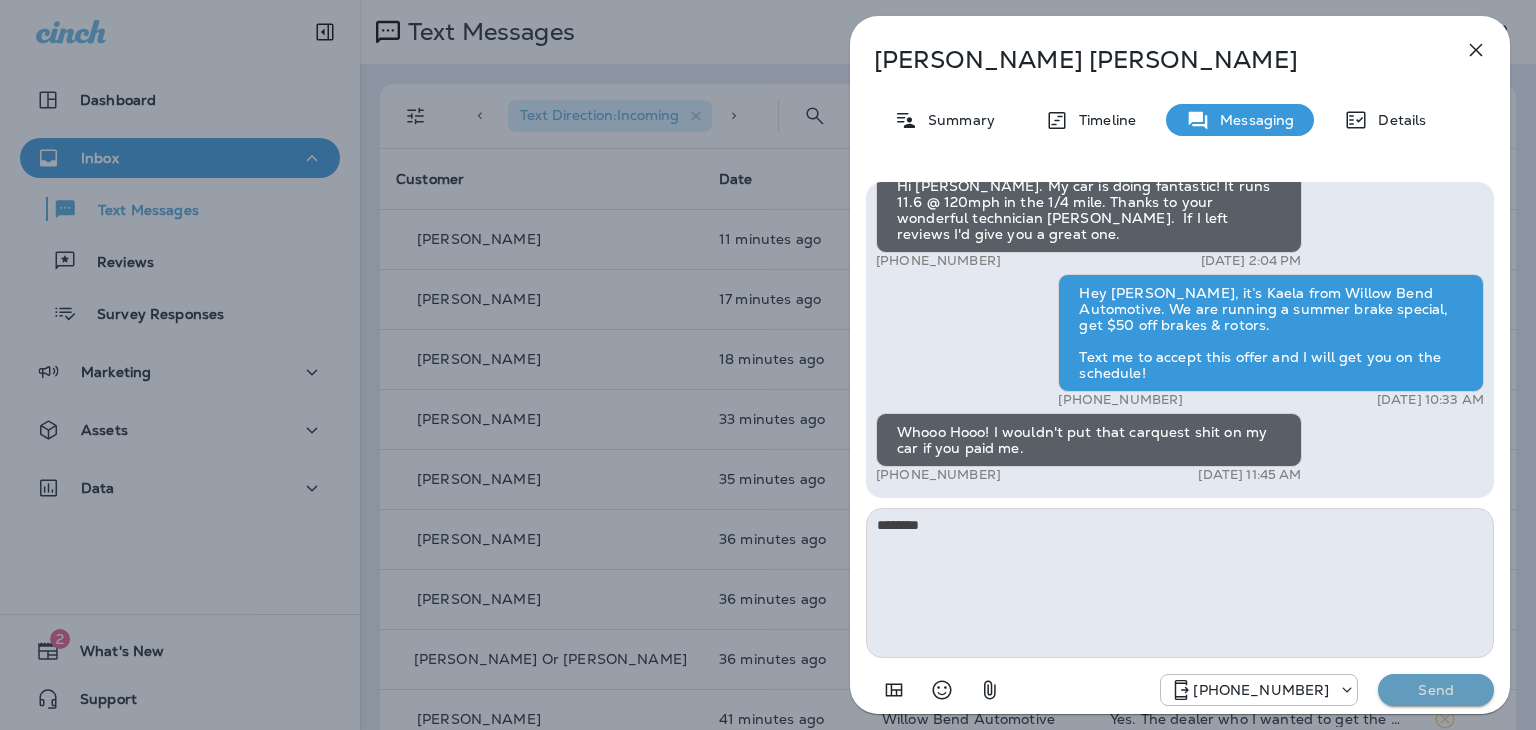 click on "Send" at bounding box center (1436, 690) 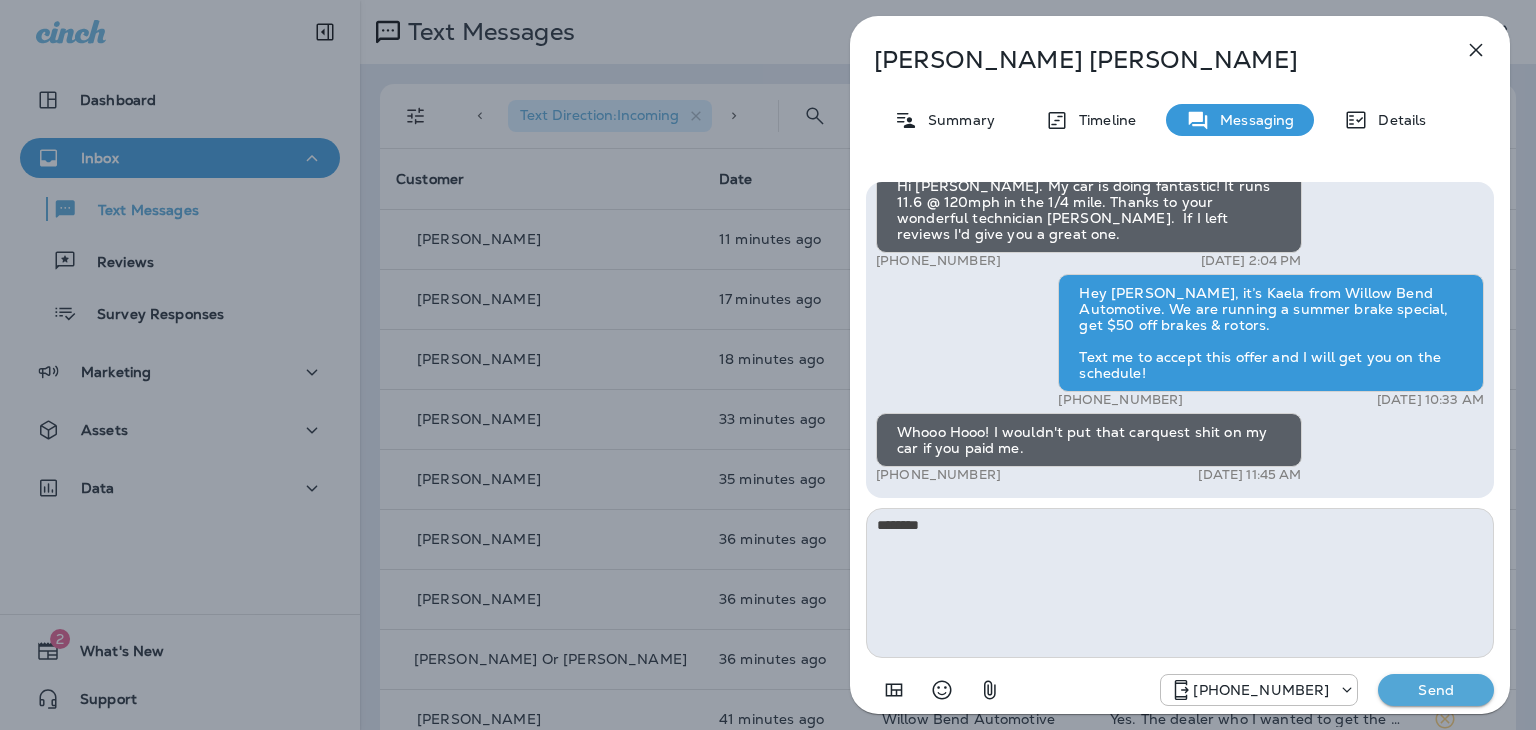 type 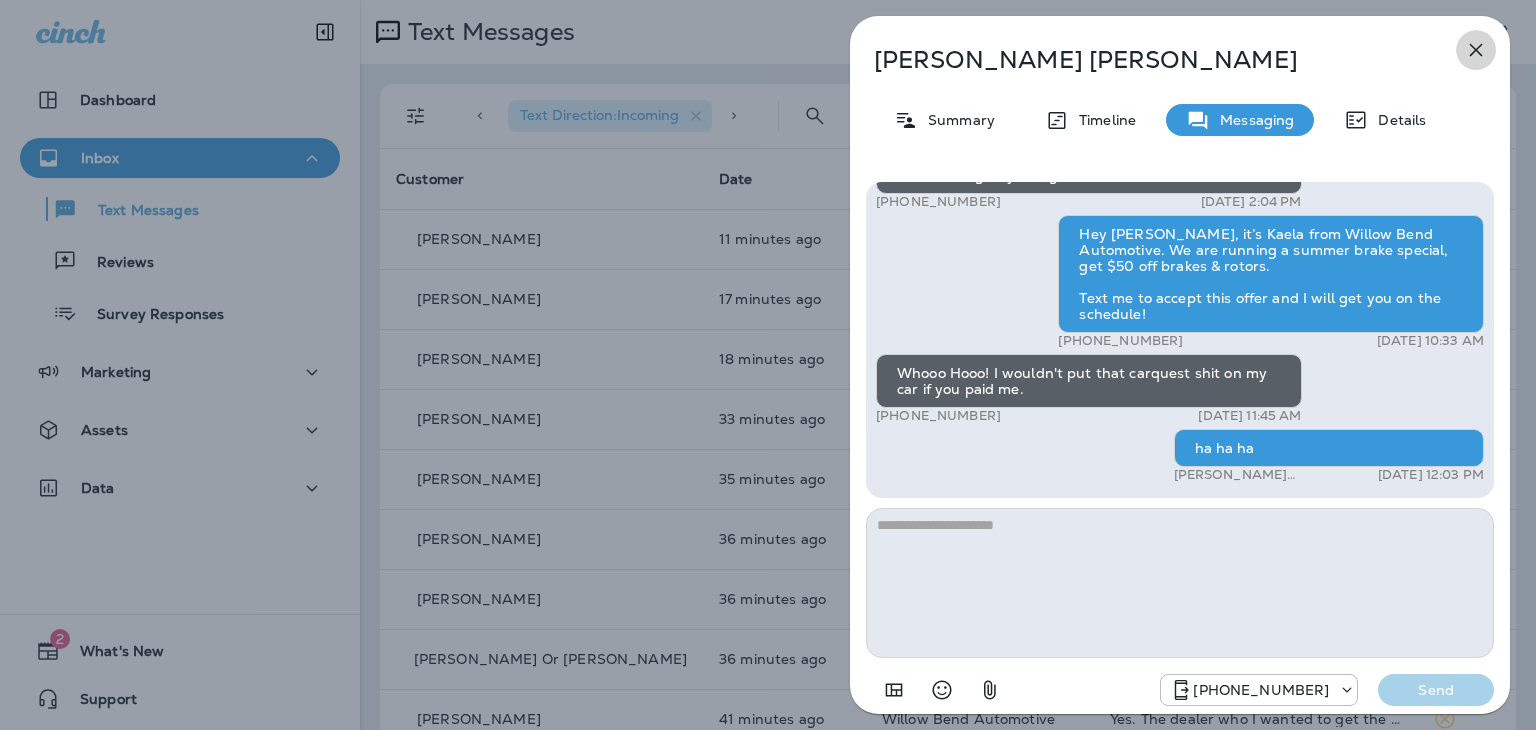 click 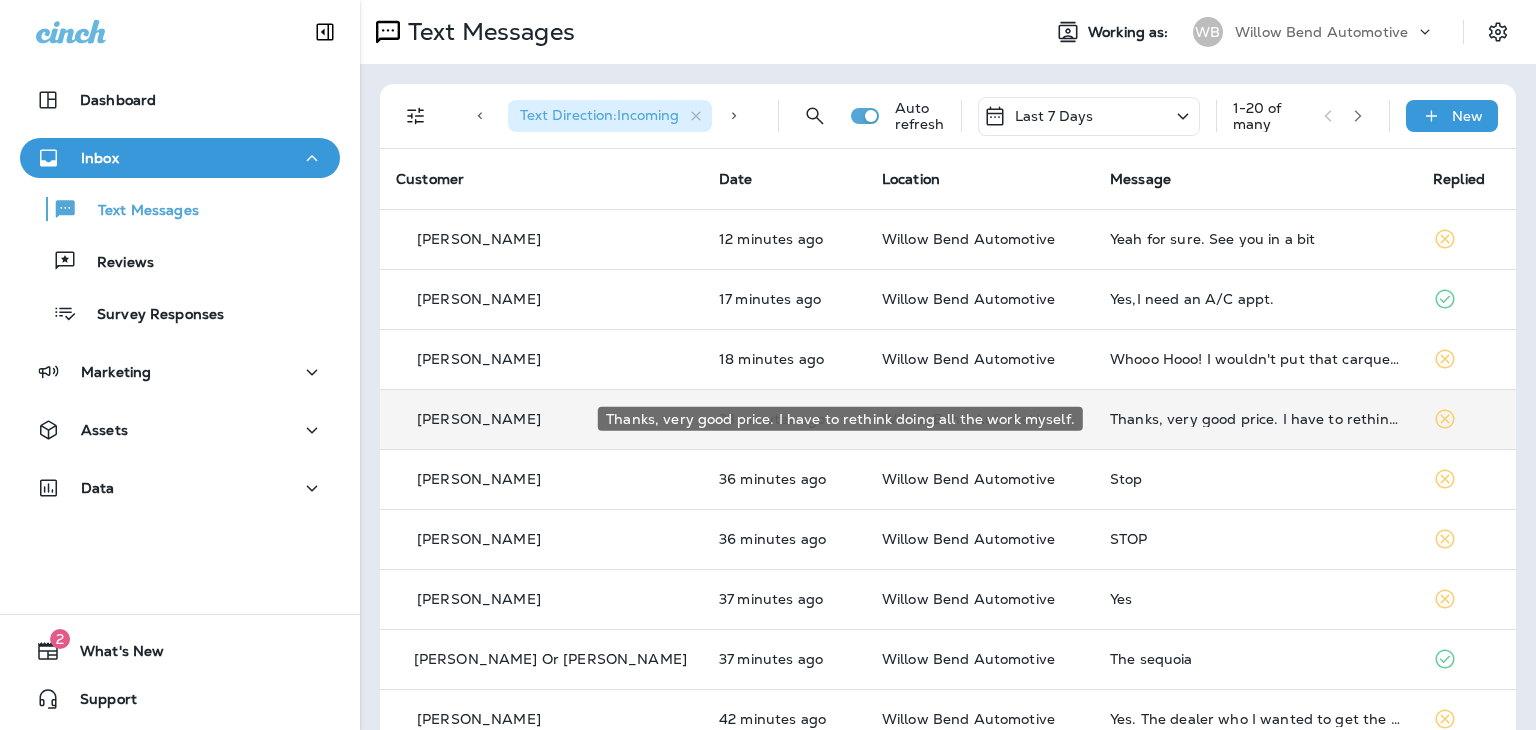 click on "Thanks, very good price. I have to rethink doing all the work myself." at bounding box center (1255, 419) 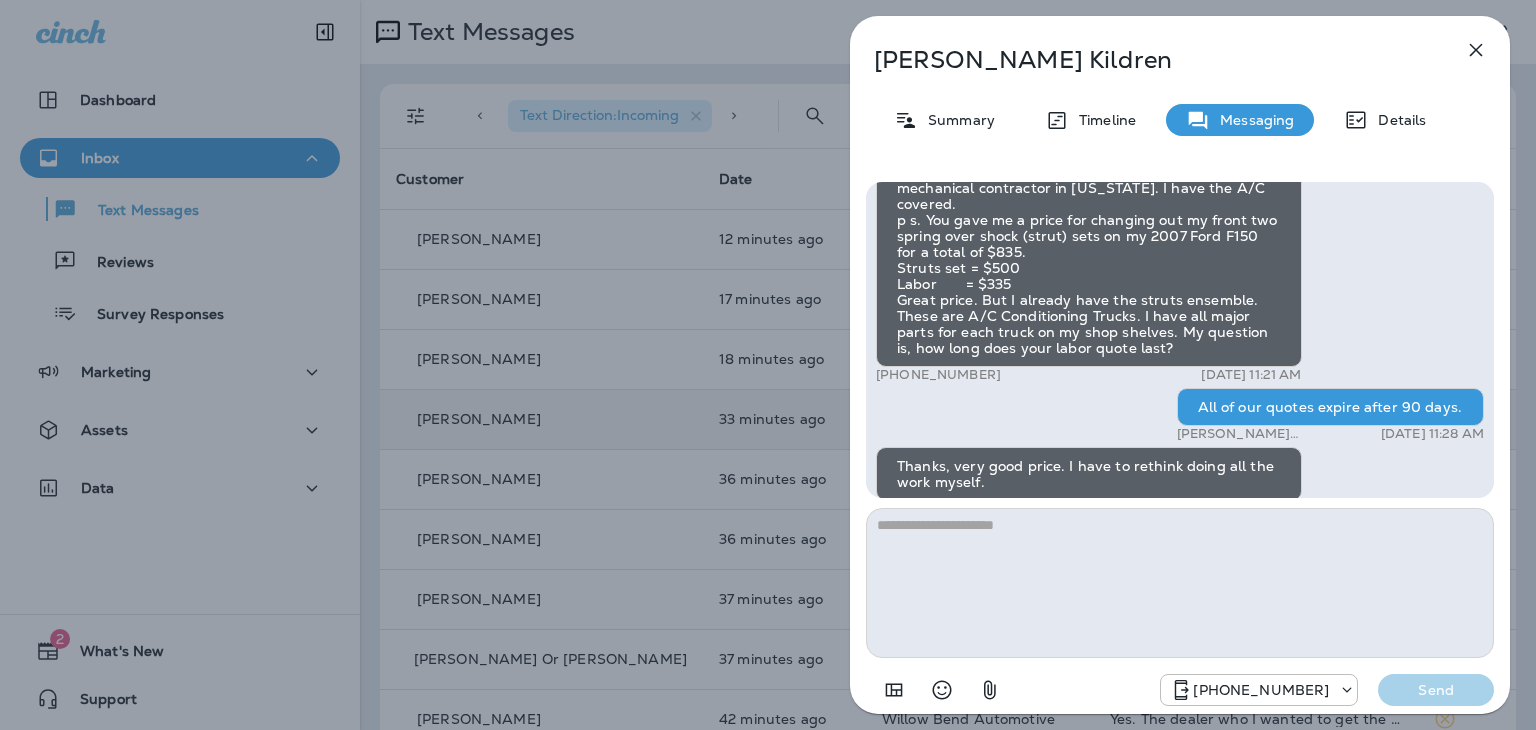 scroll, scrollTop: 0, scrollLeft: 0, axis: both 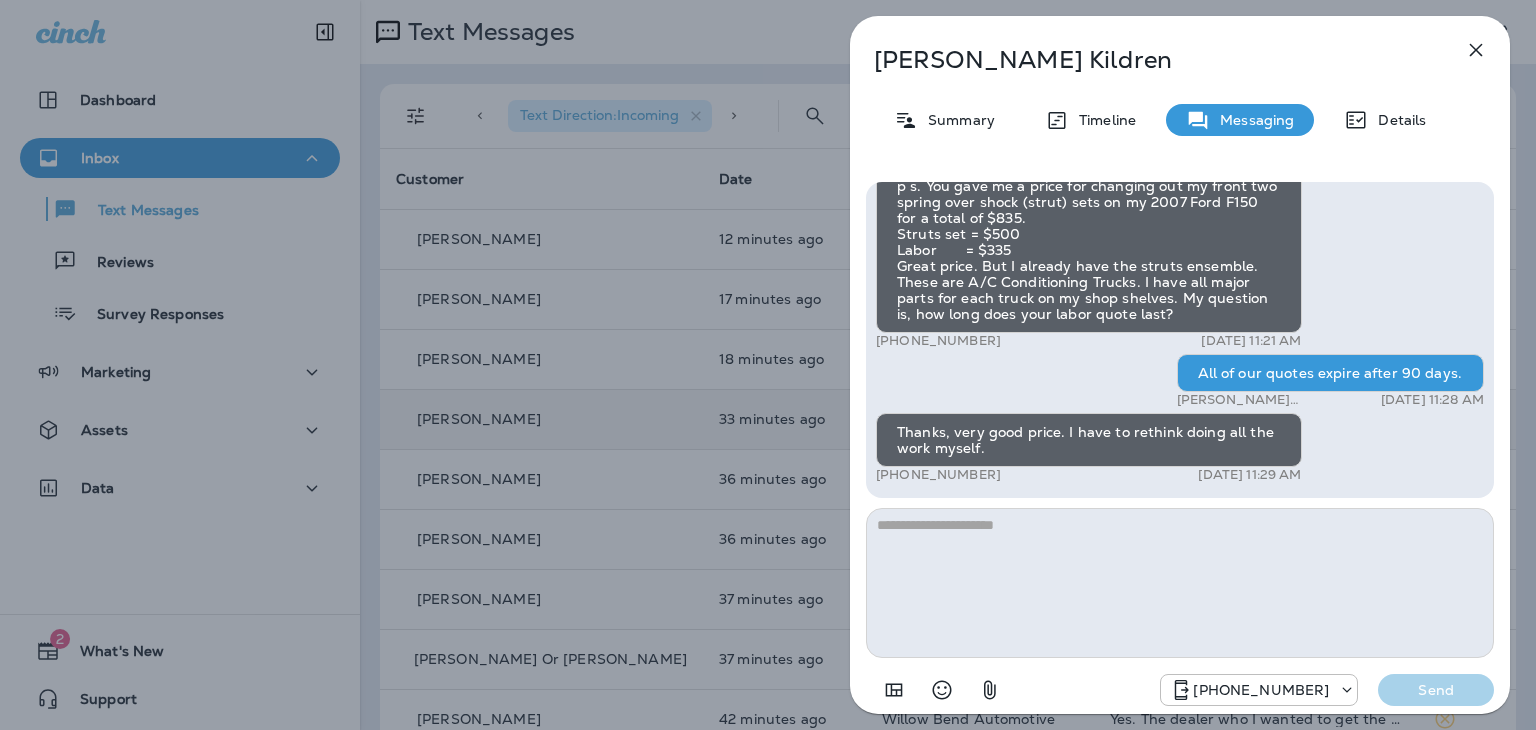 click 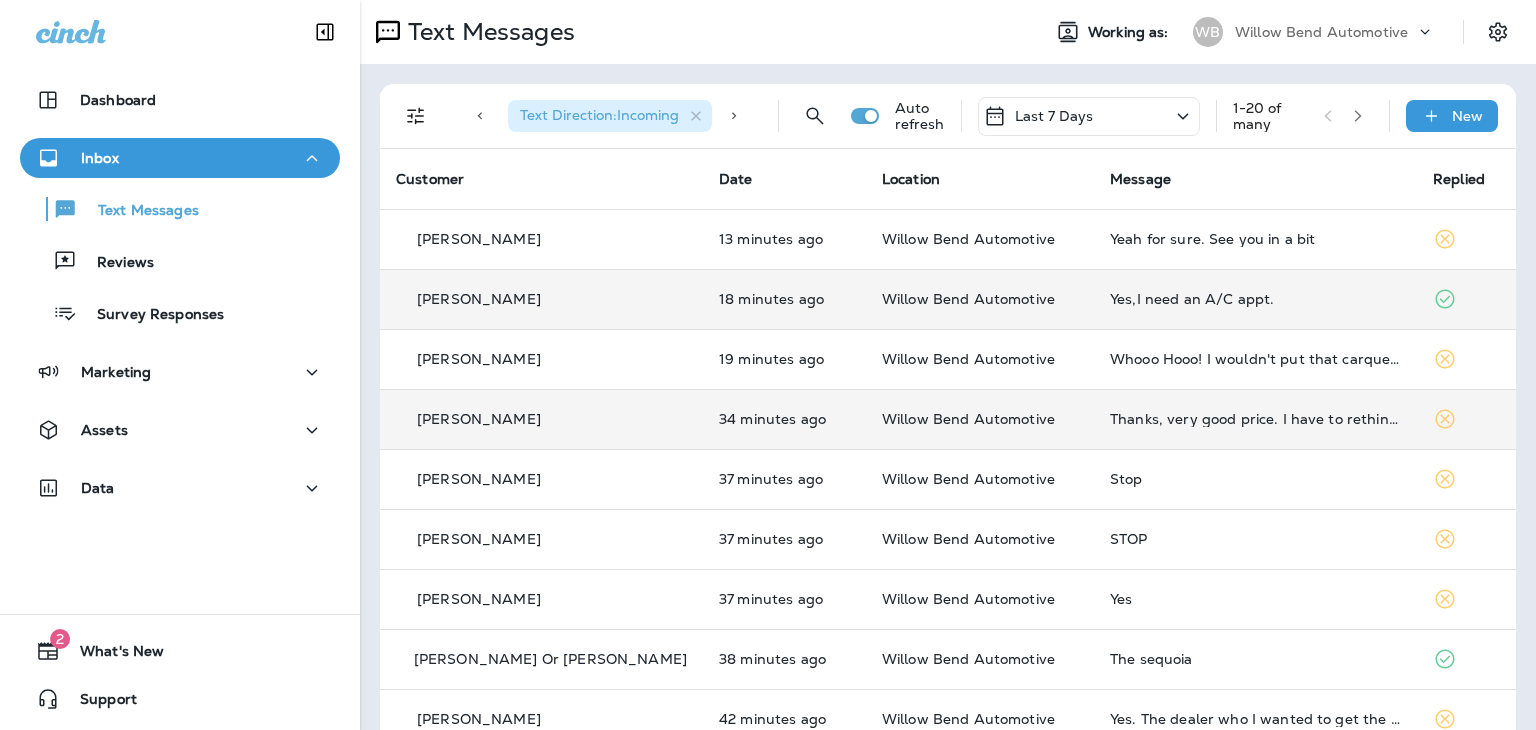 click on "Yes,I need an A/C appt." at bounding box center (1255, 299) 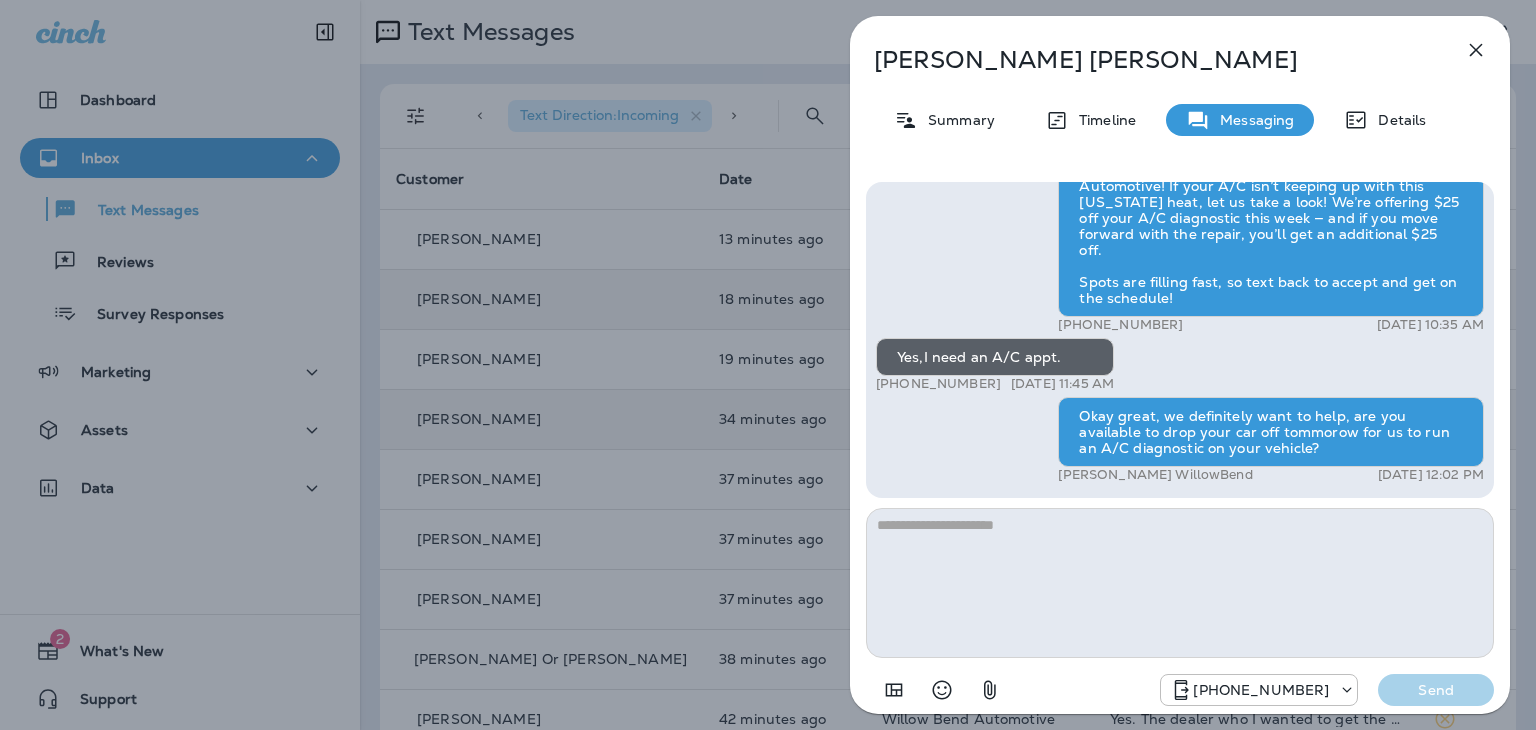 click 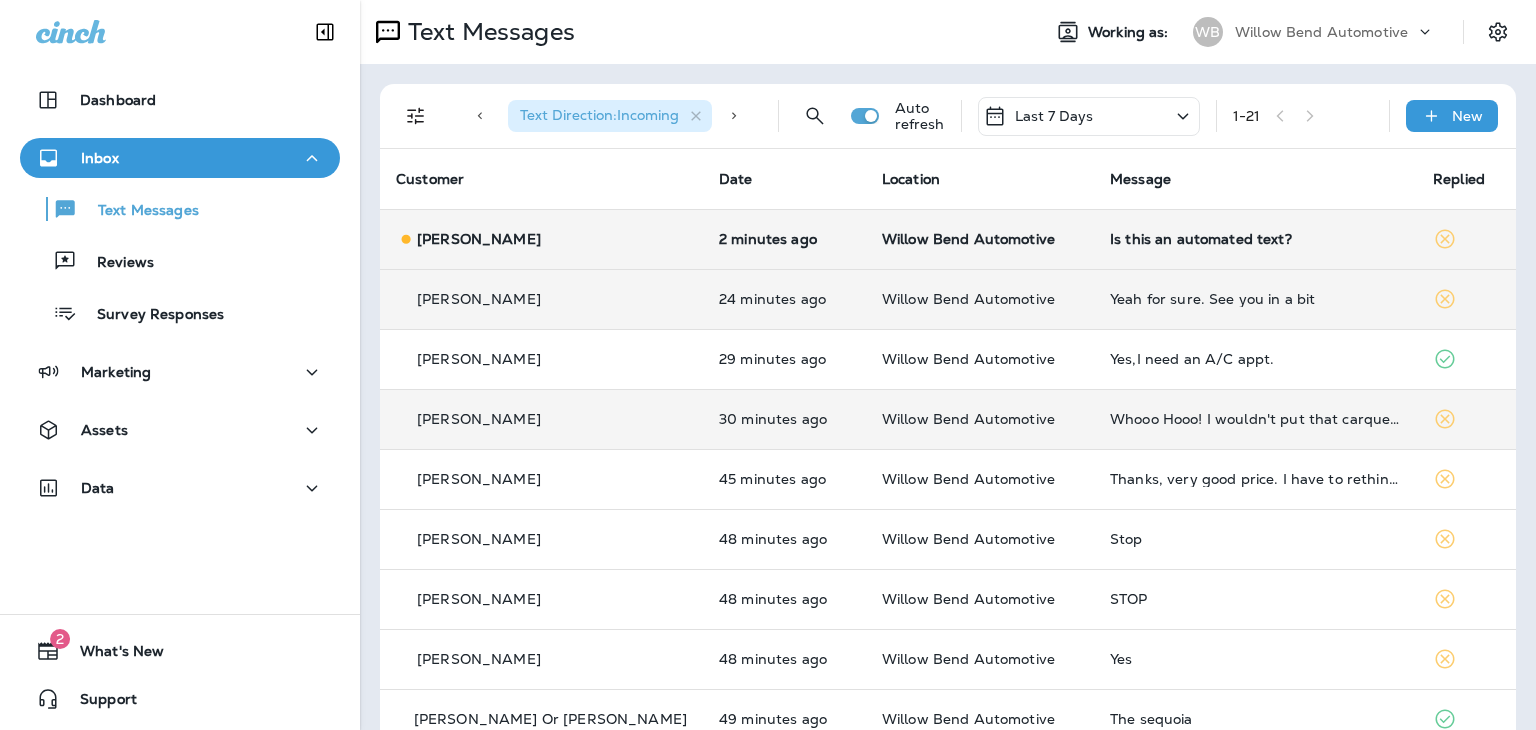click on "Is this an automated text?" at bounding box center [1255, 239] 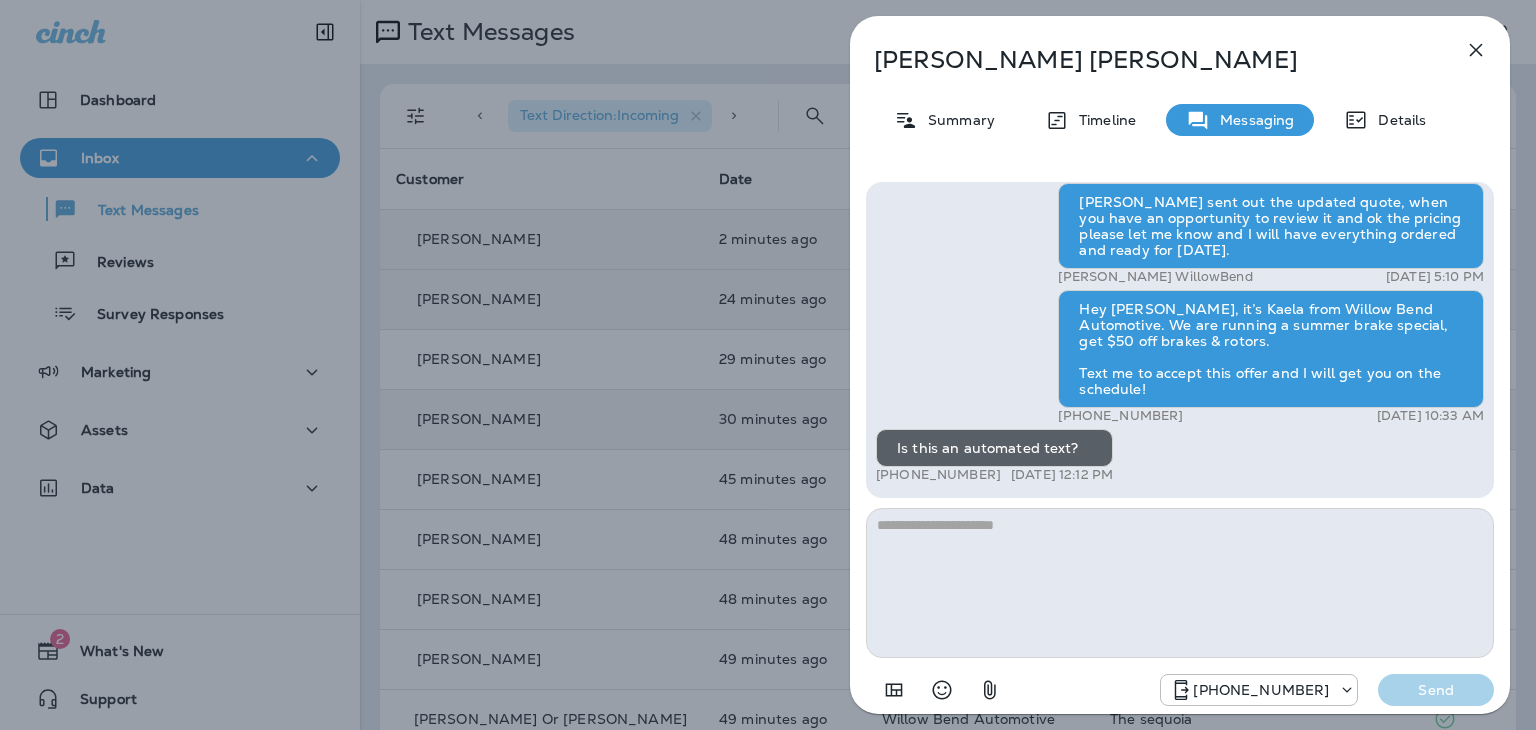 click at bounding box center [1180, 583] 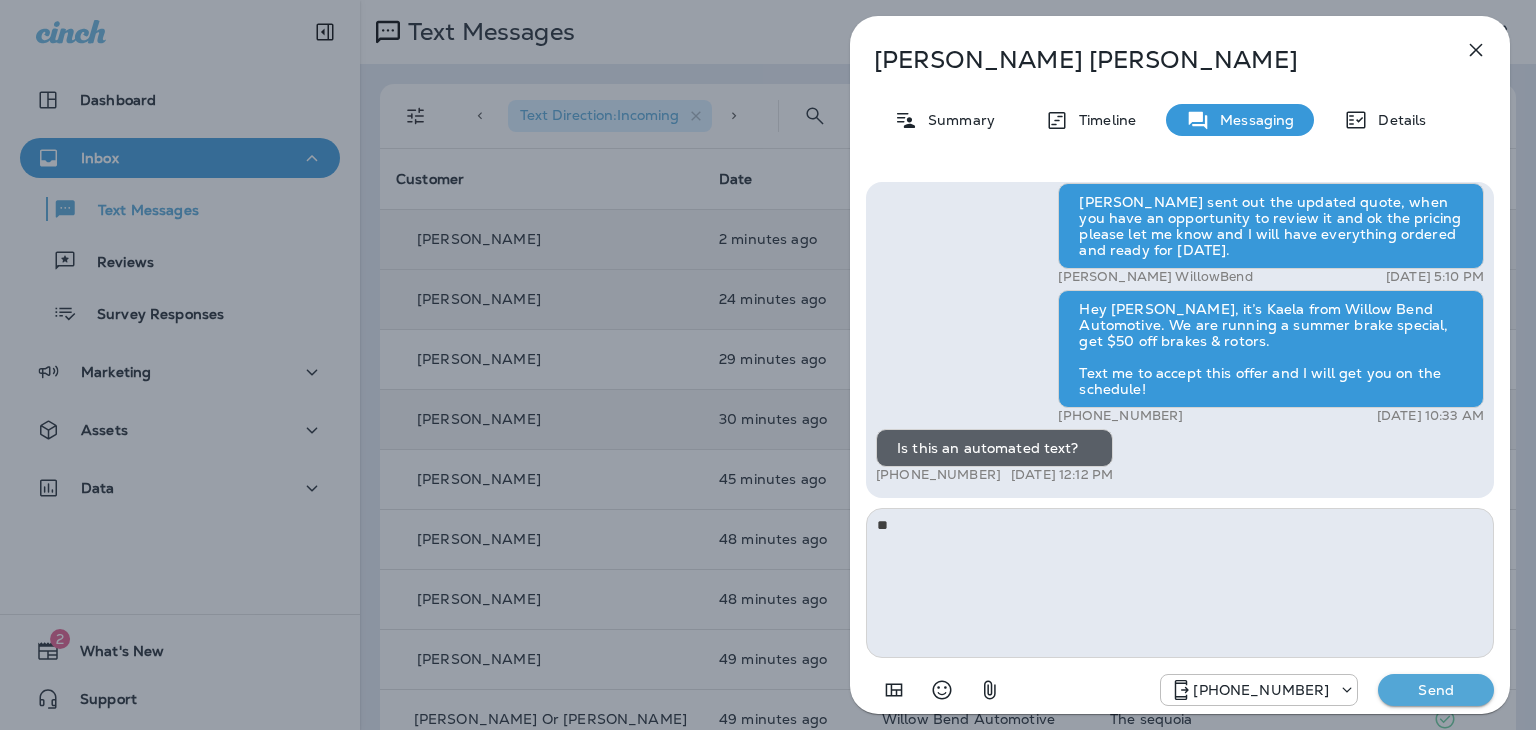 type on "*" 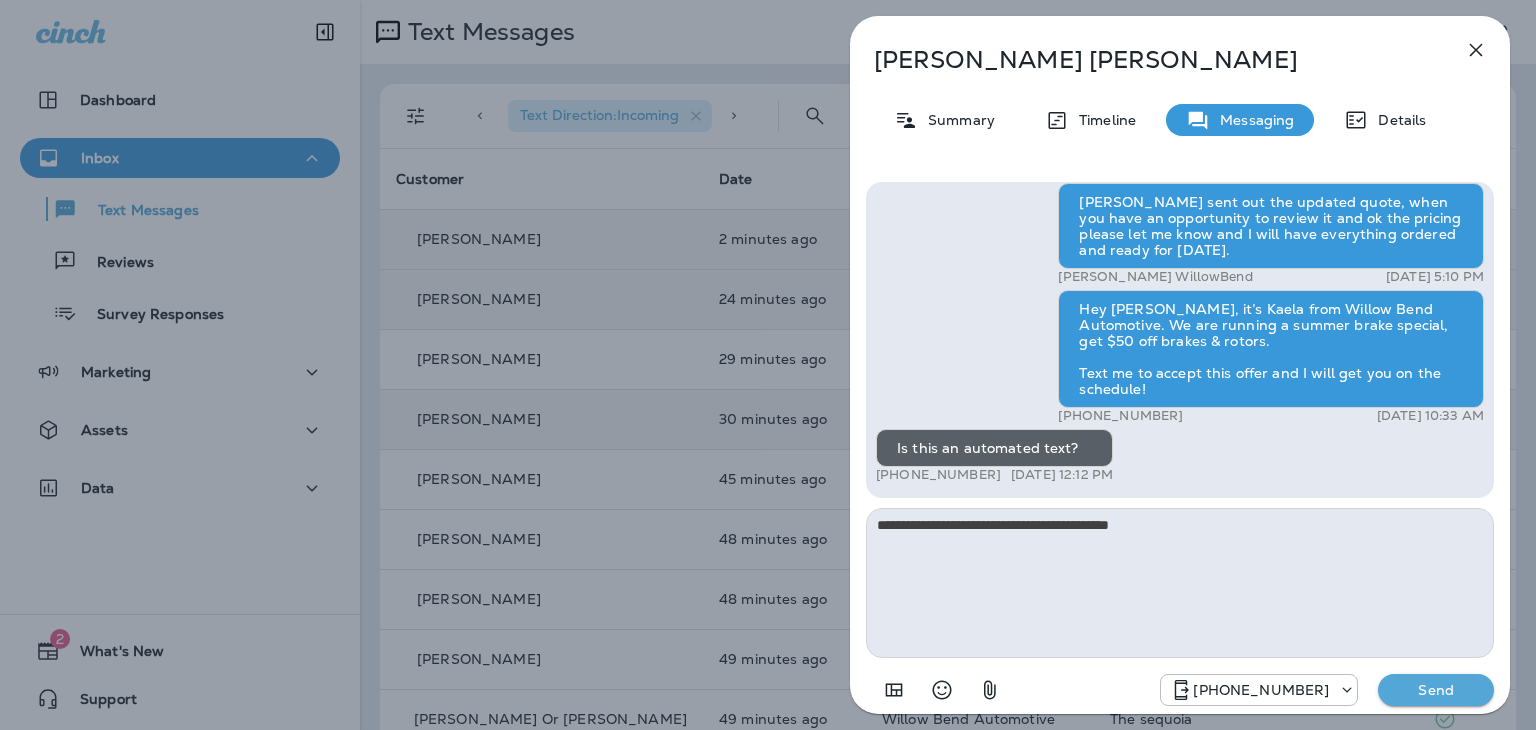 type on "**********" 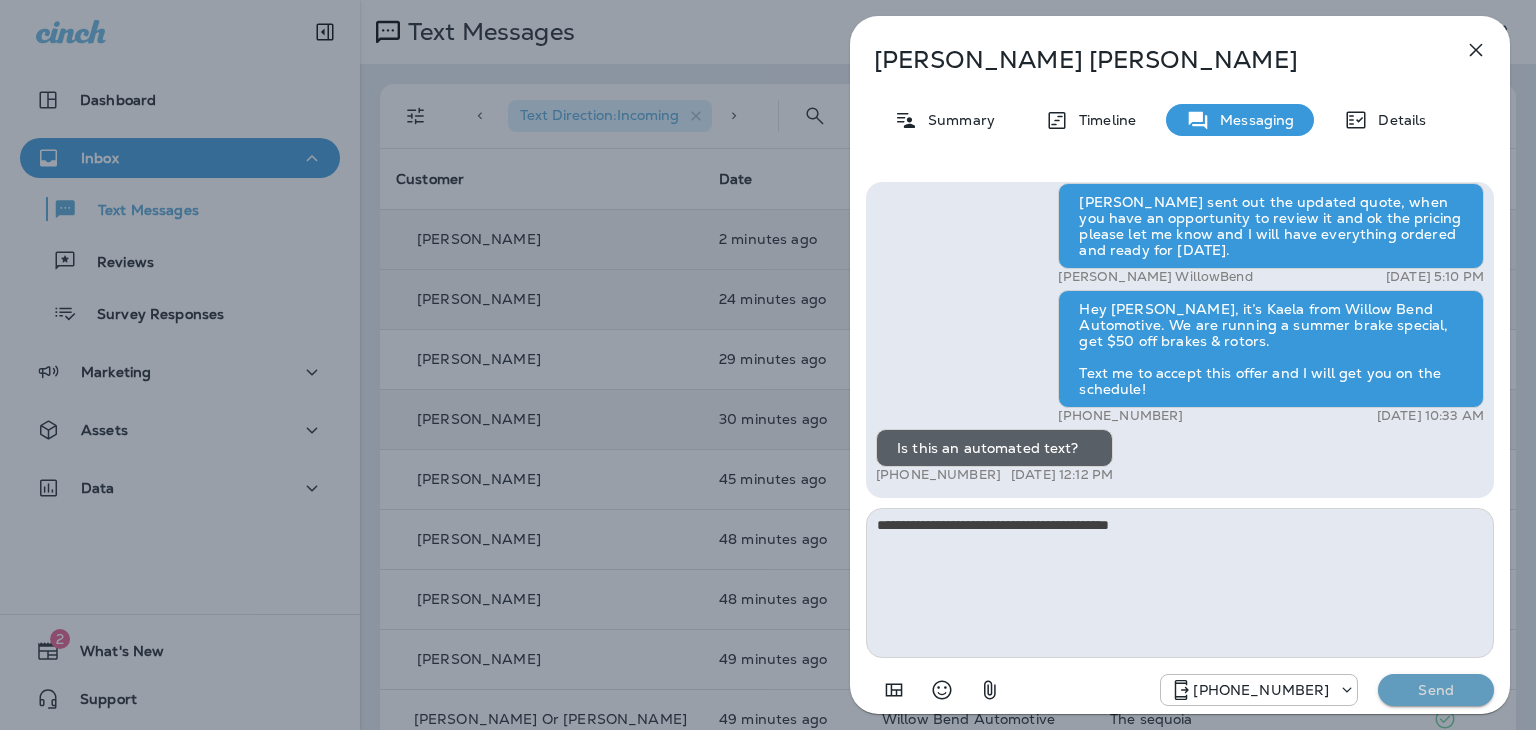 click on "Send" at bounding box center (1436, 690) 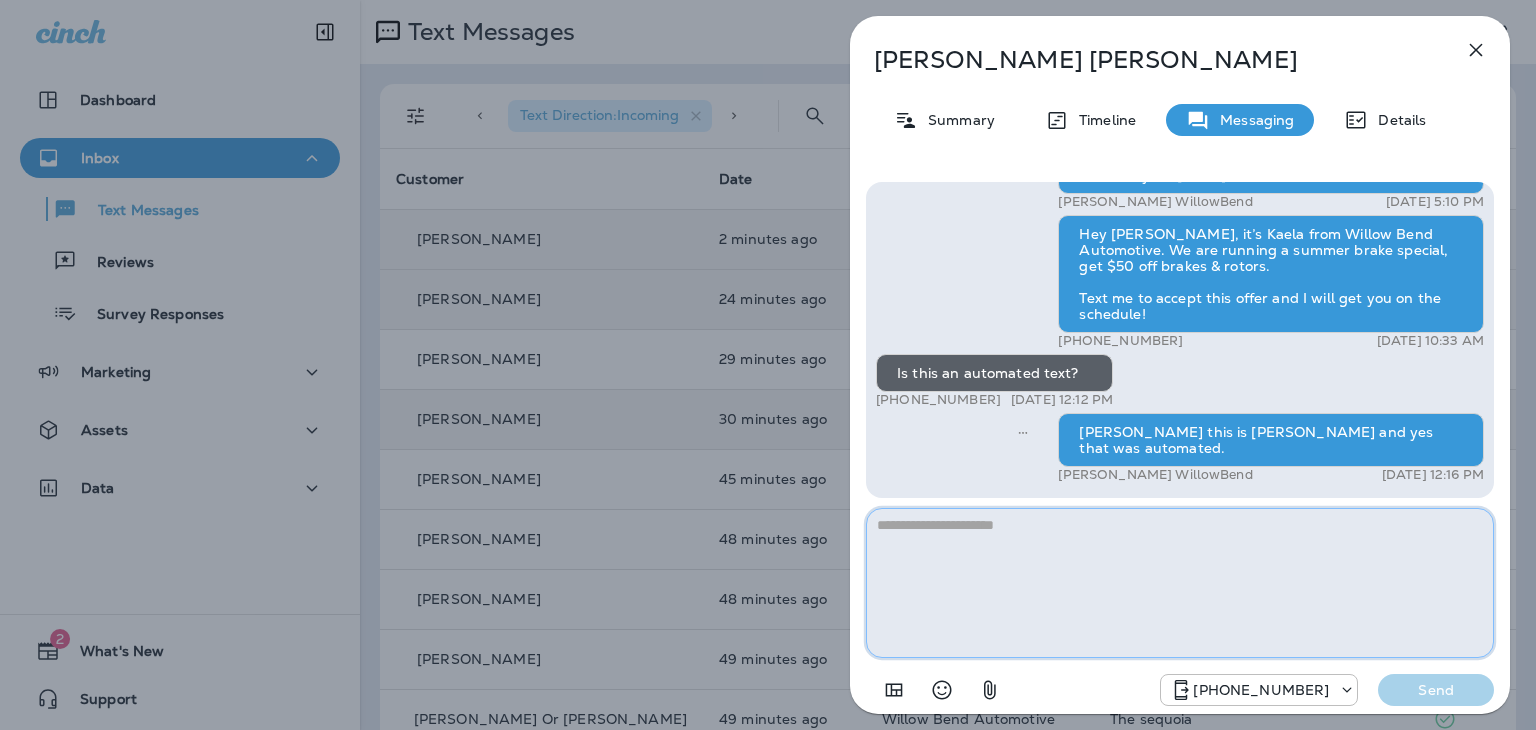 click at bounding box center [1180, 583] 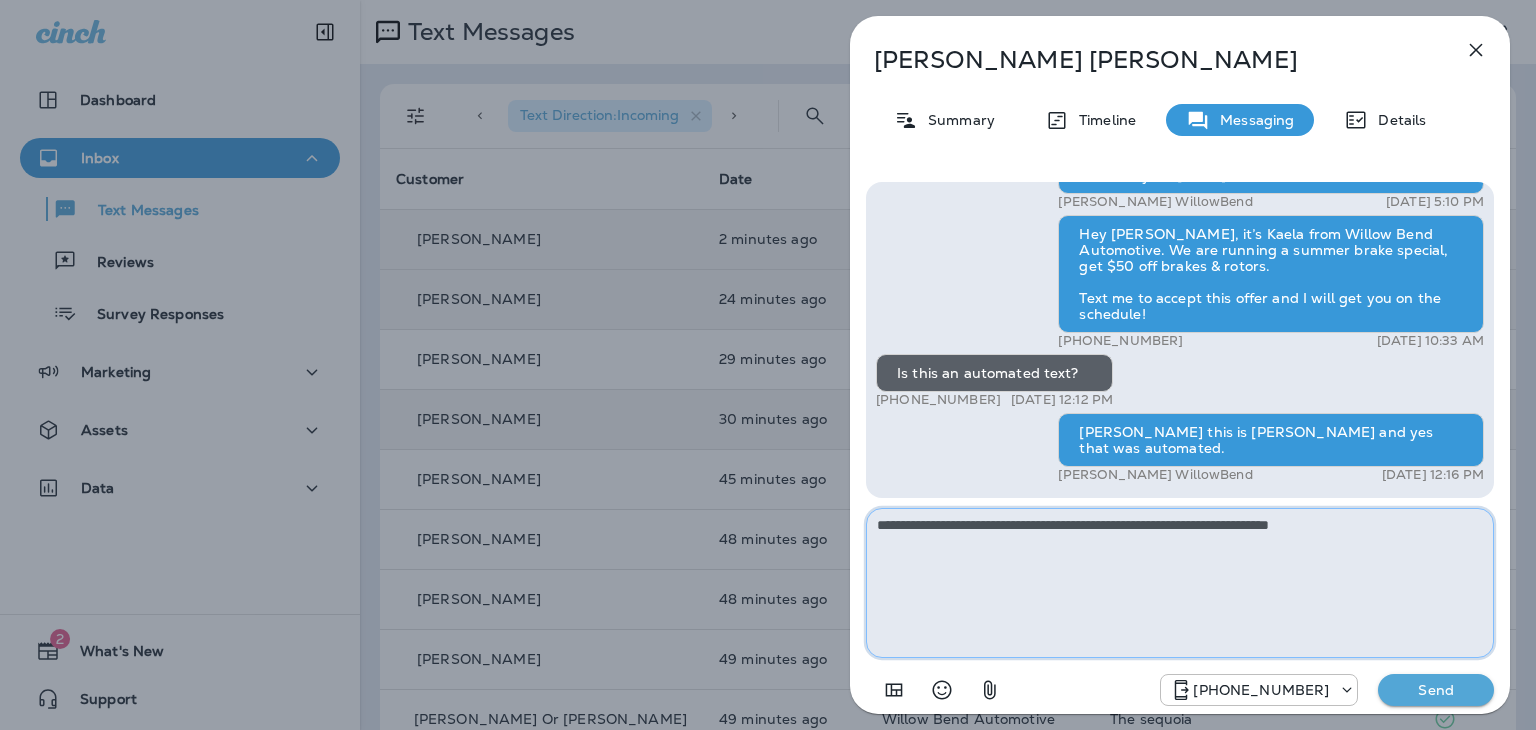 type on "**********" 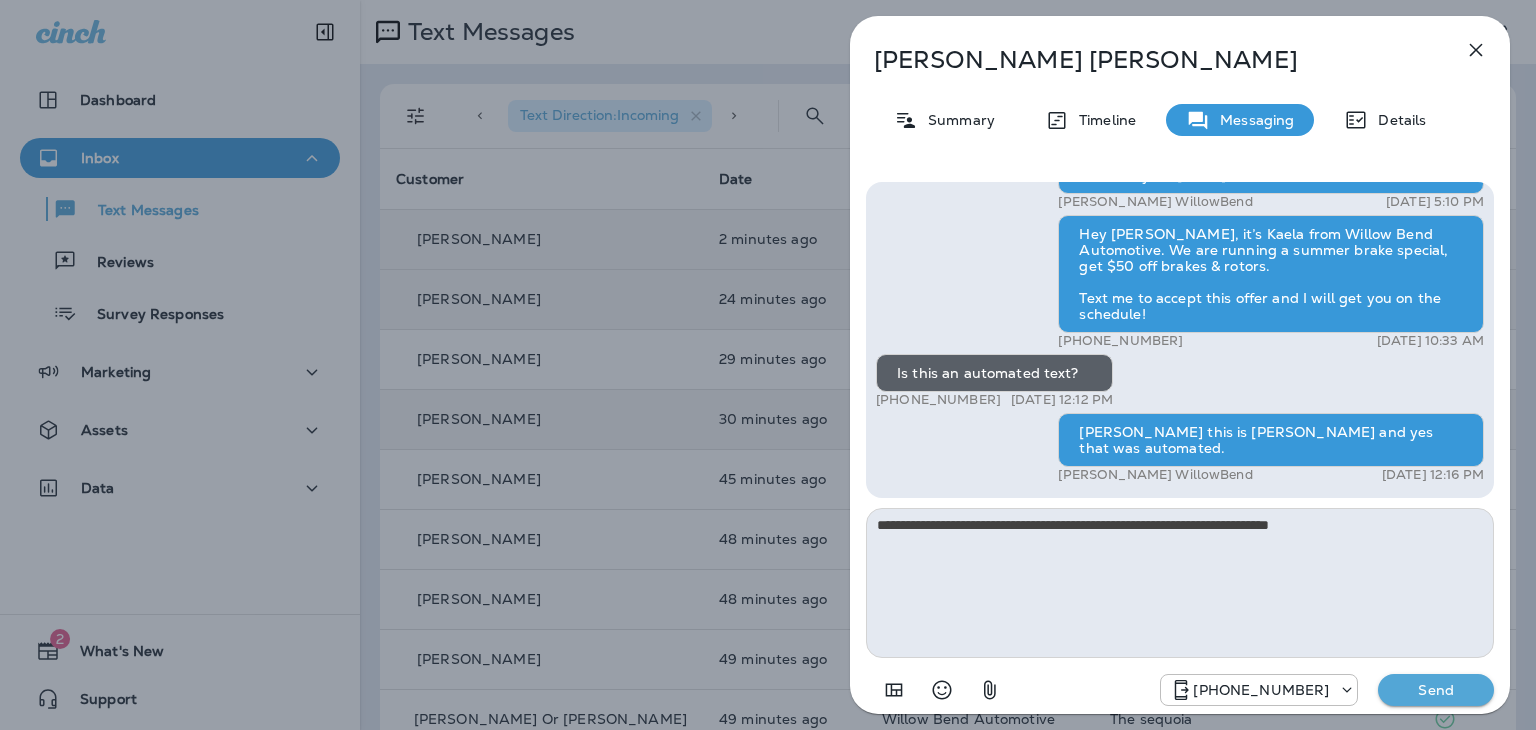 click on "Send" at bounding box center (1436, 690) 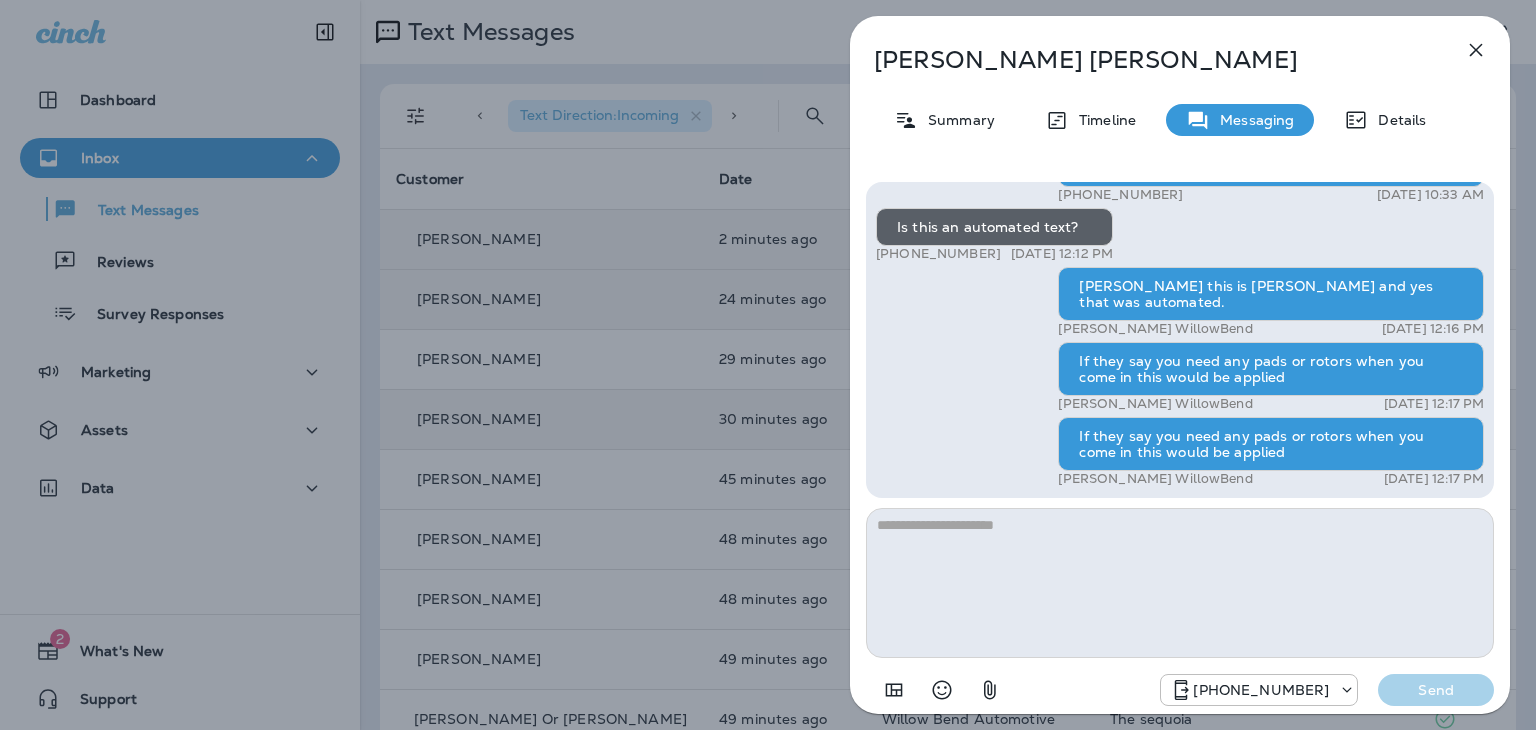 scroll, scrollTop: 0, scrollLeft: 0, axis: both 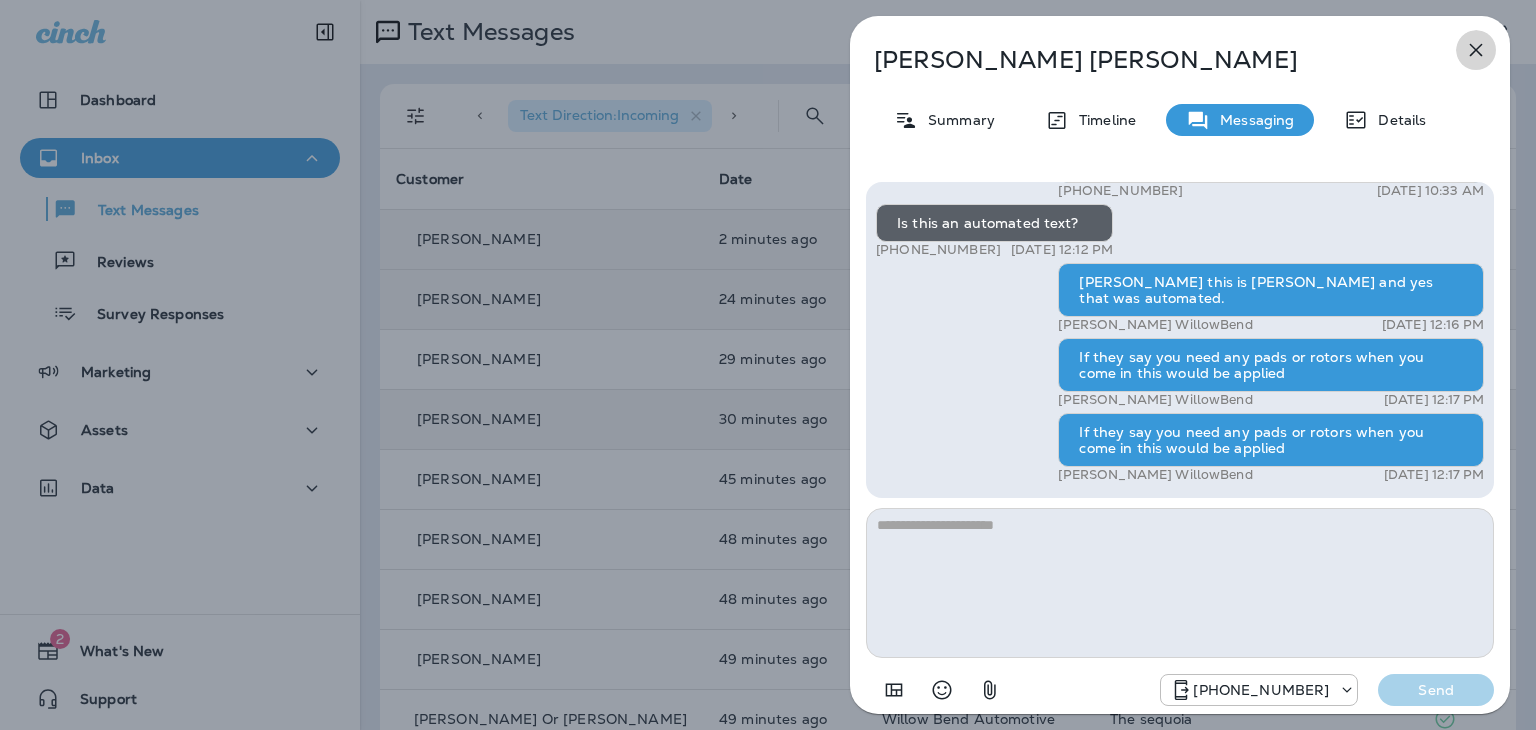 click 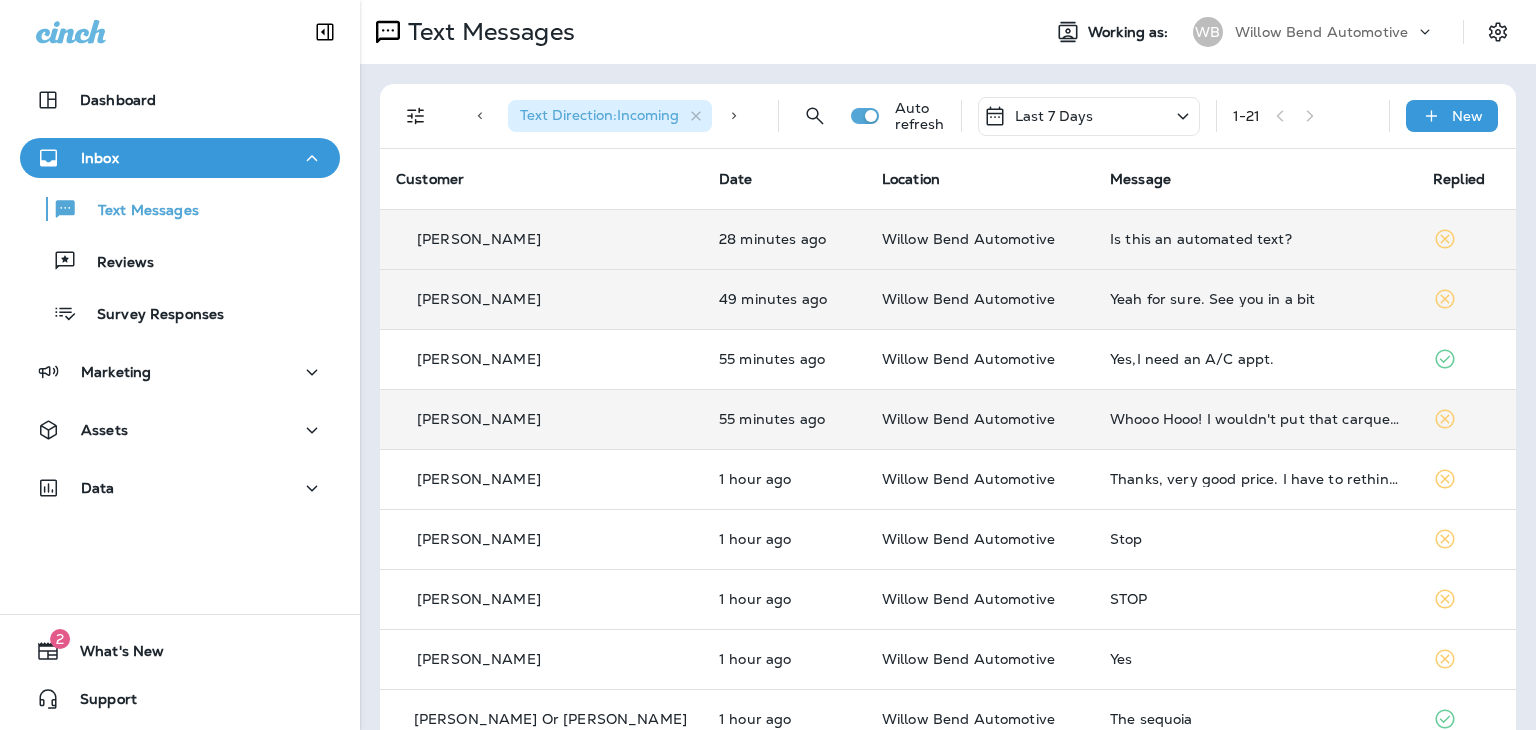 click on "Is this an automated text?" at bounding box center (1255, 239) 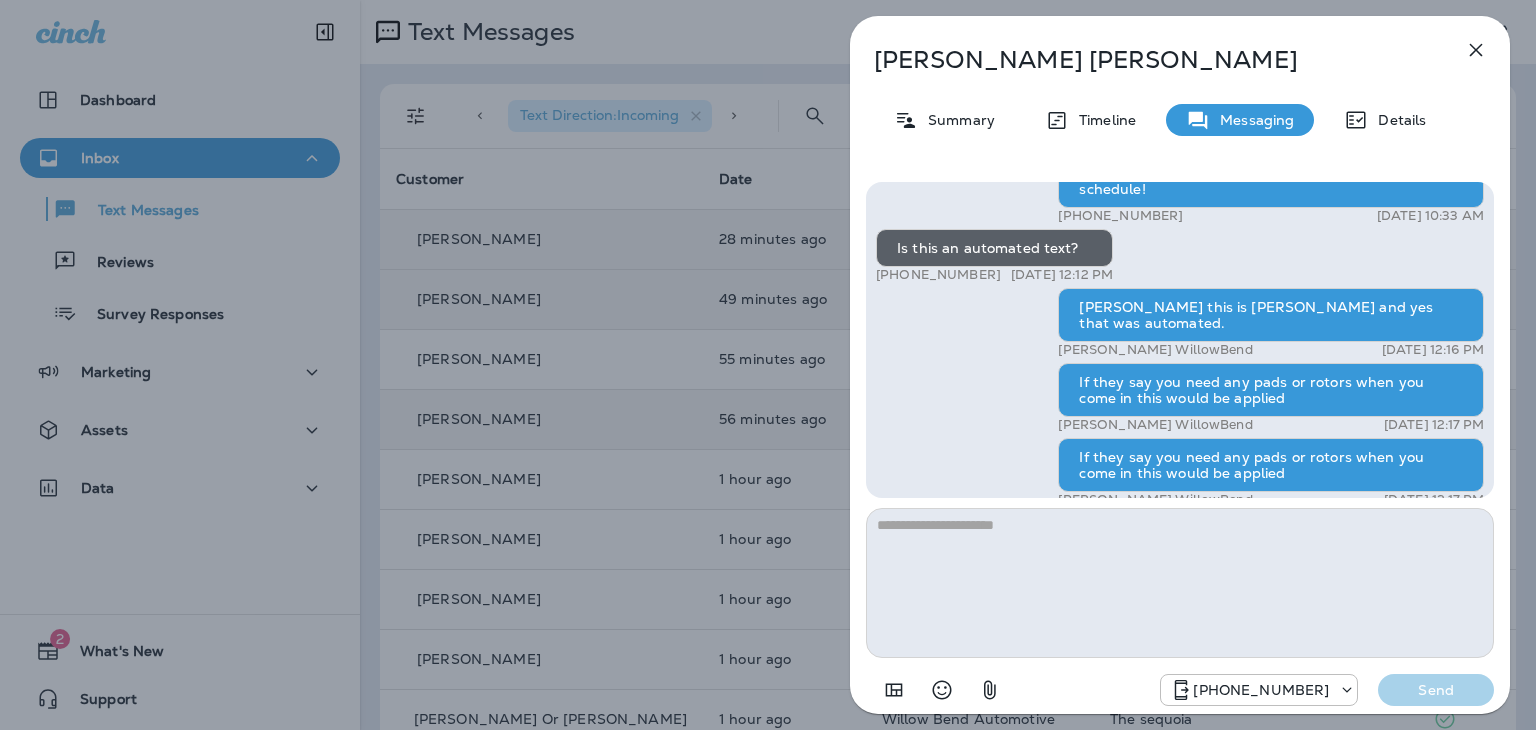 scroll, scrollTop: 0, scrollLeft: 0, axis: both 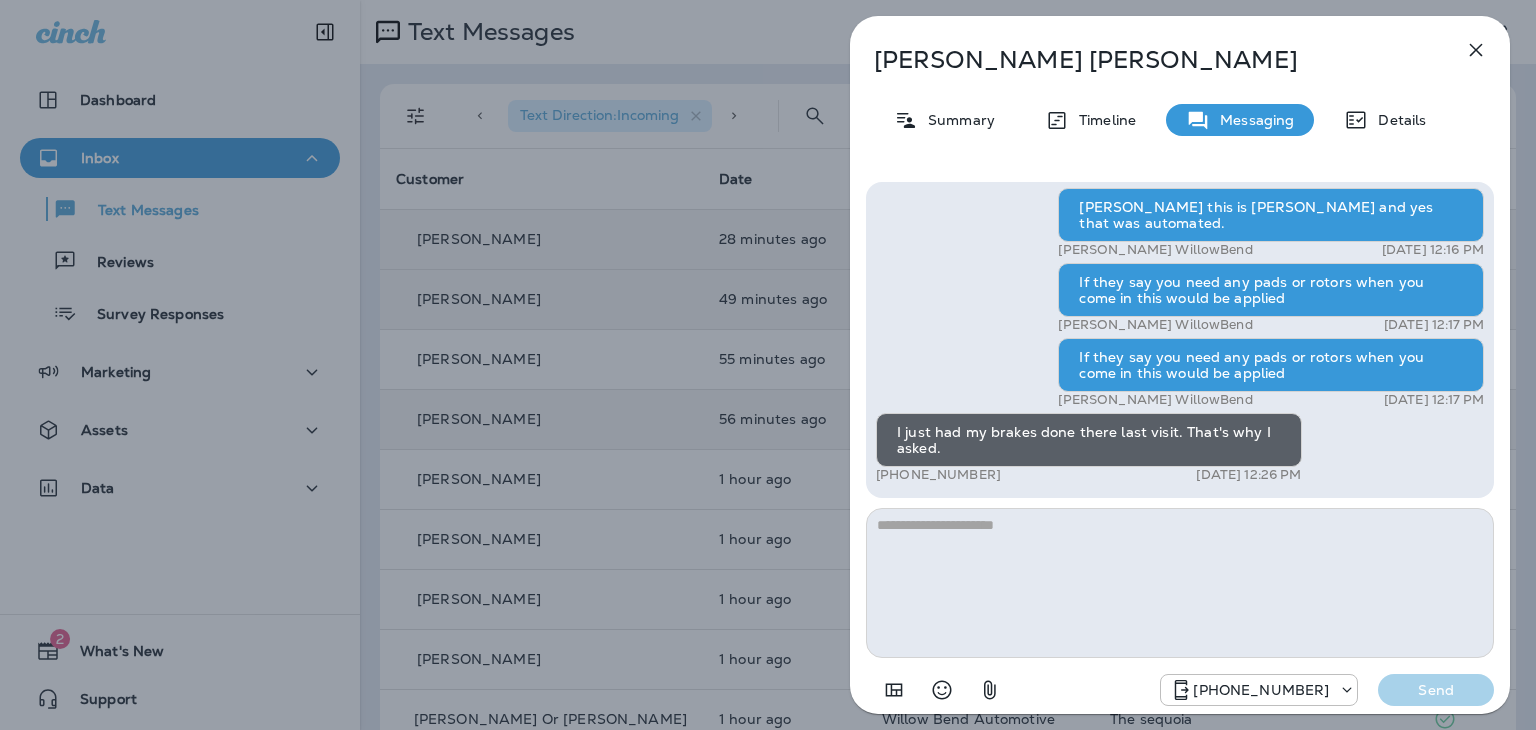 click at bounding box center [1180, 583] 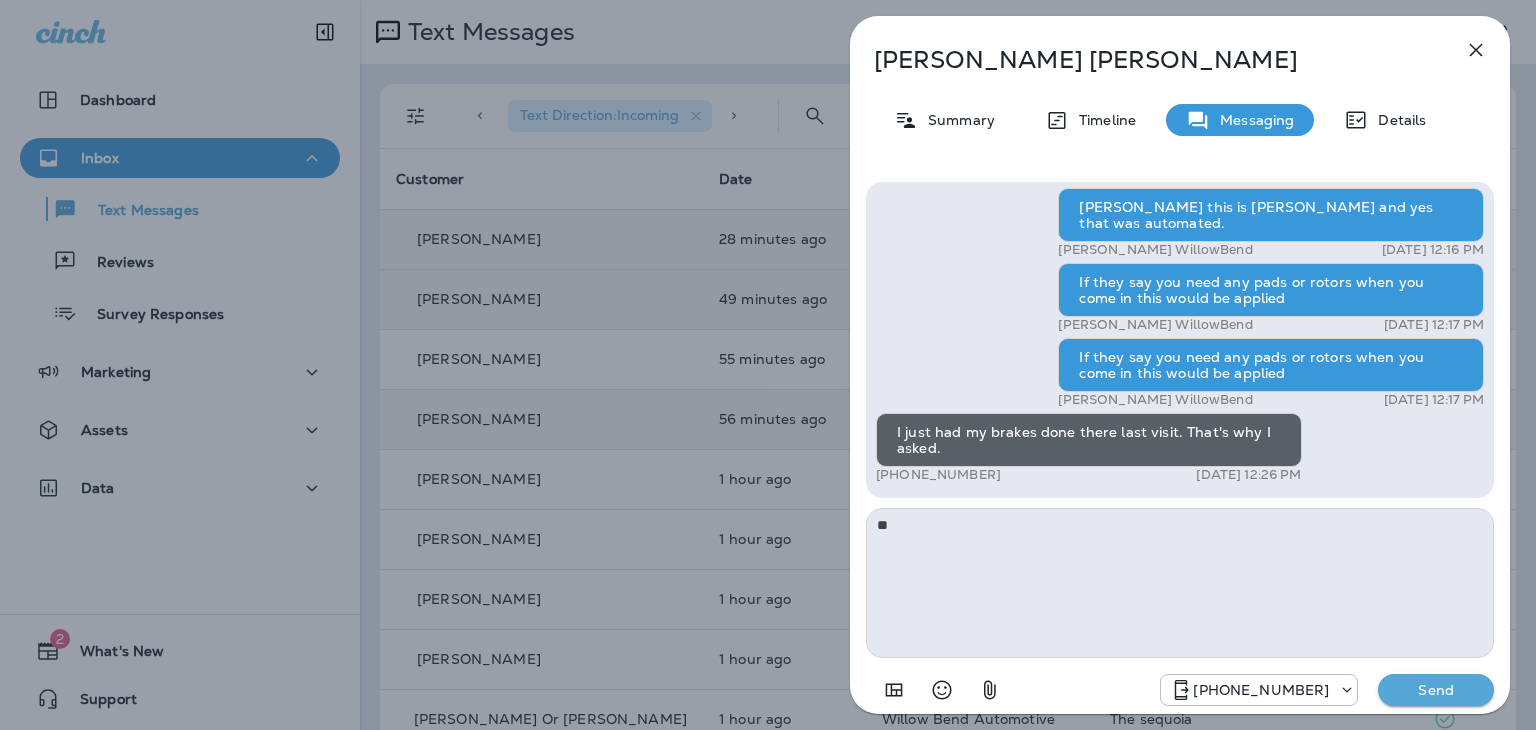 type on "*" 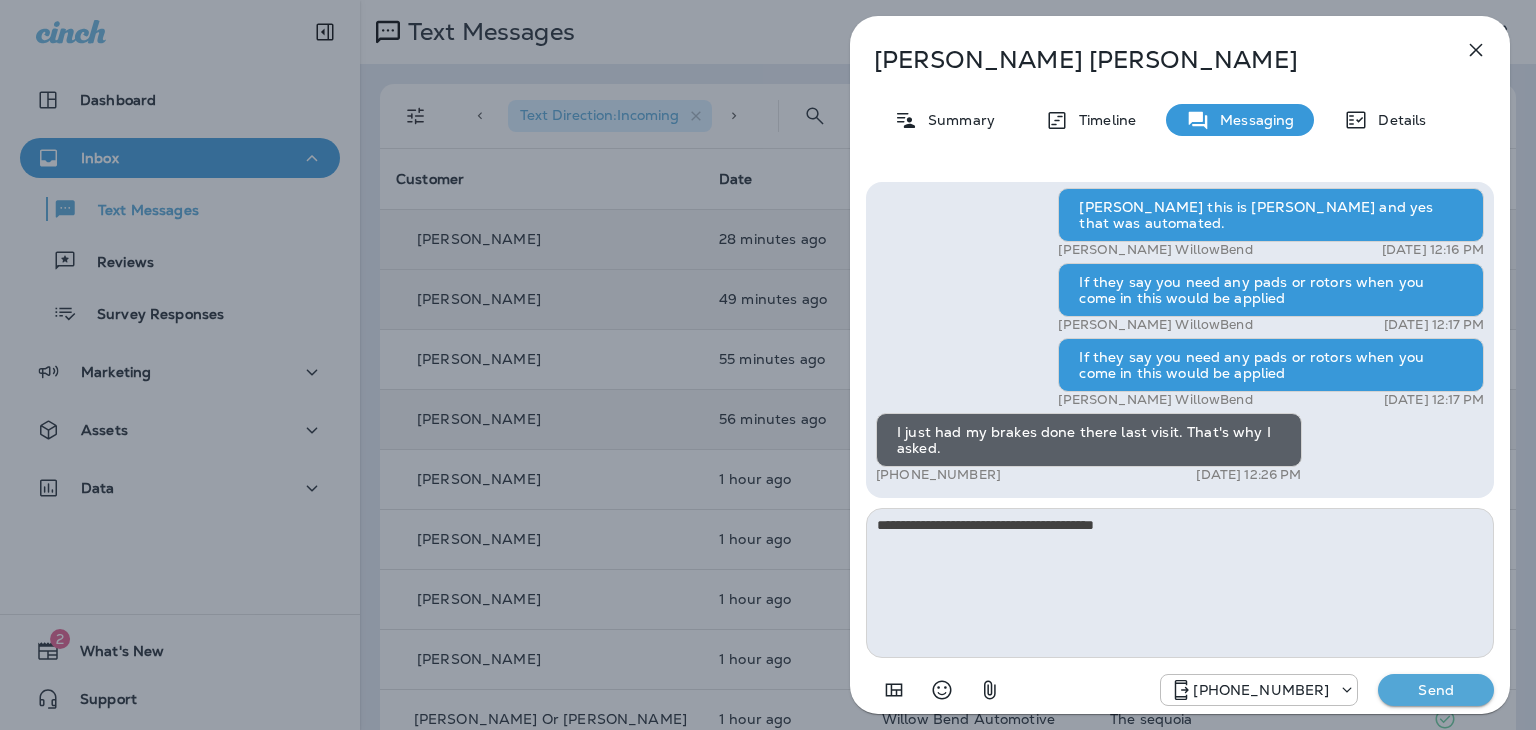 type on "**********" 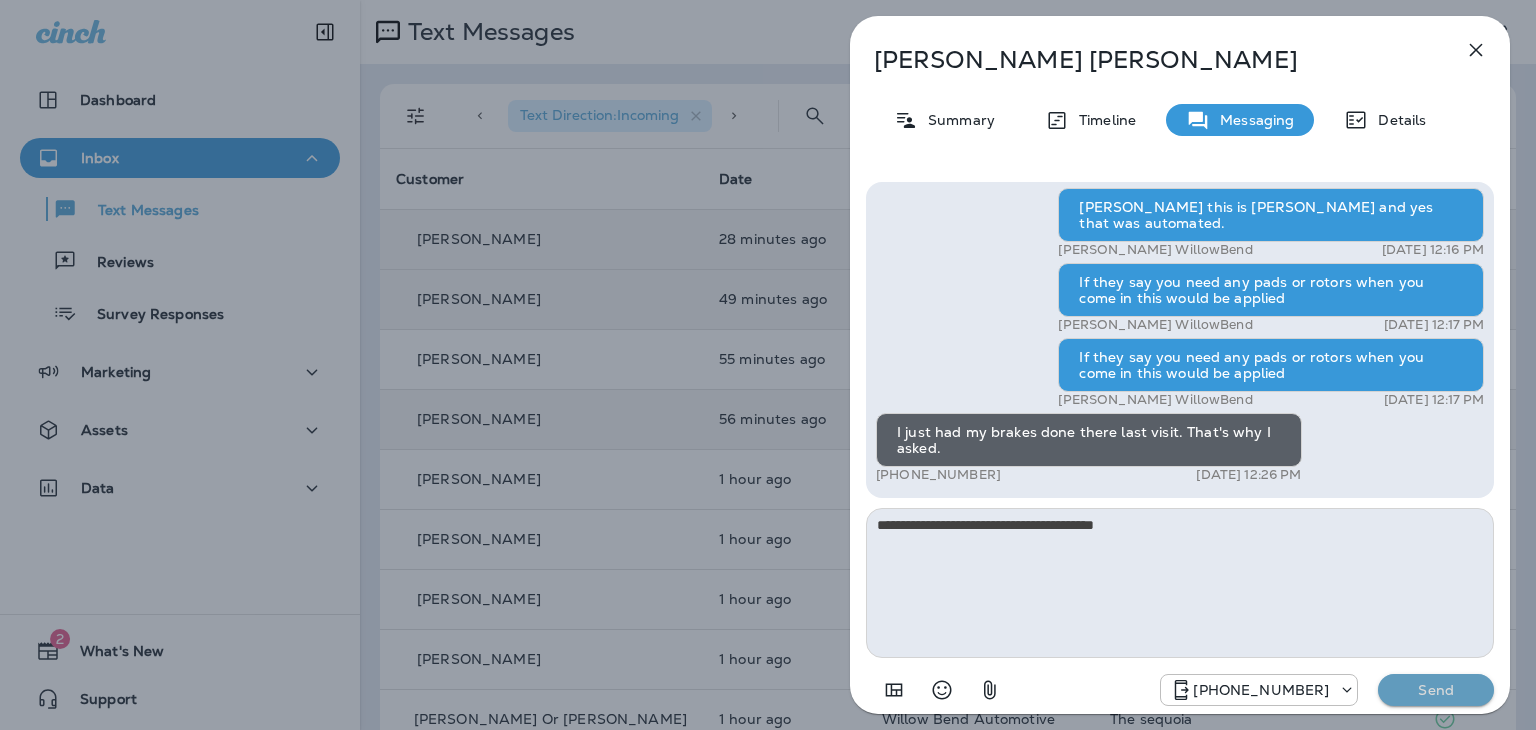 click on "Send" at bounding box center (1436, 690) 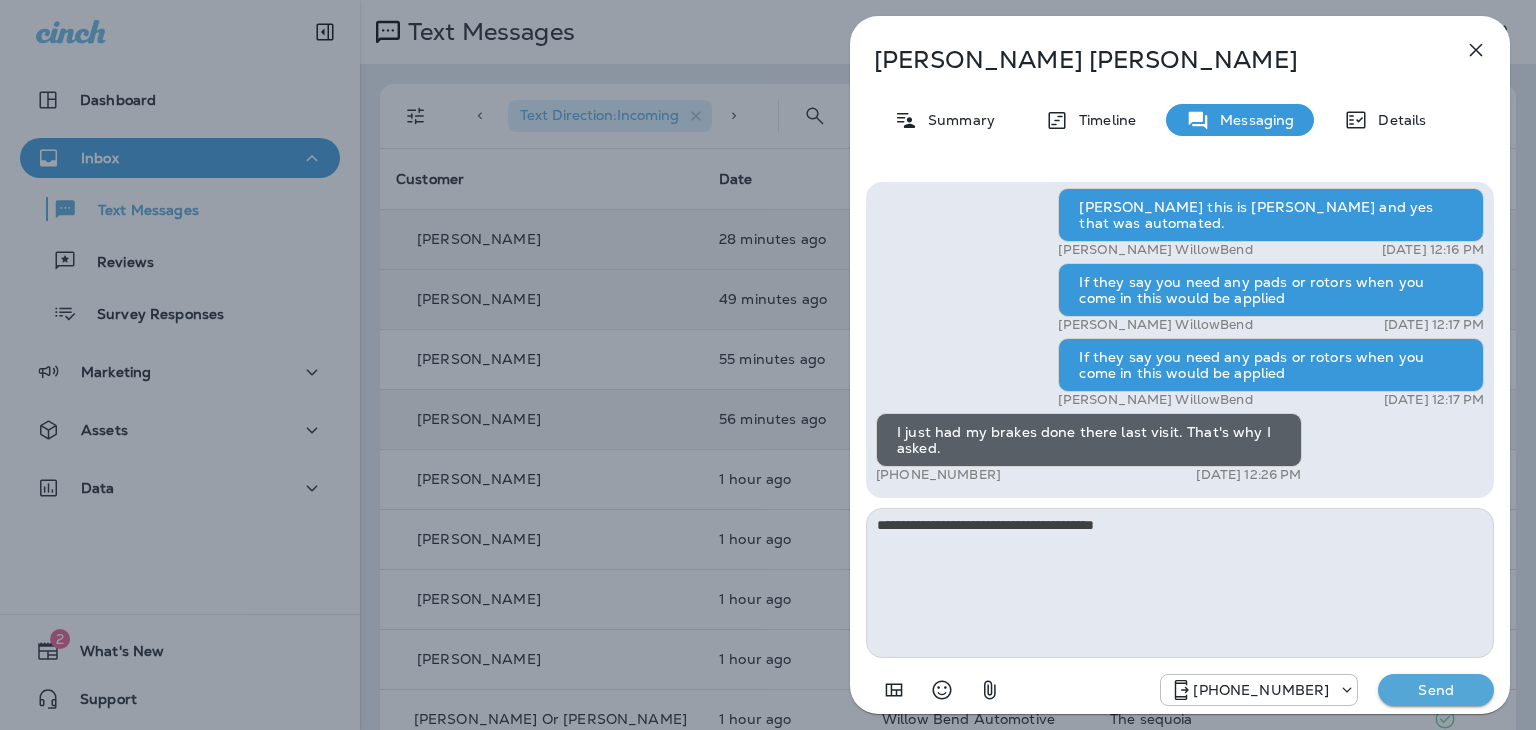 type 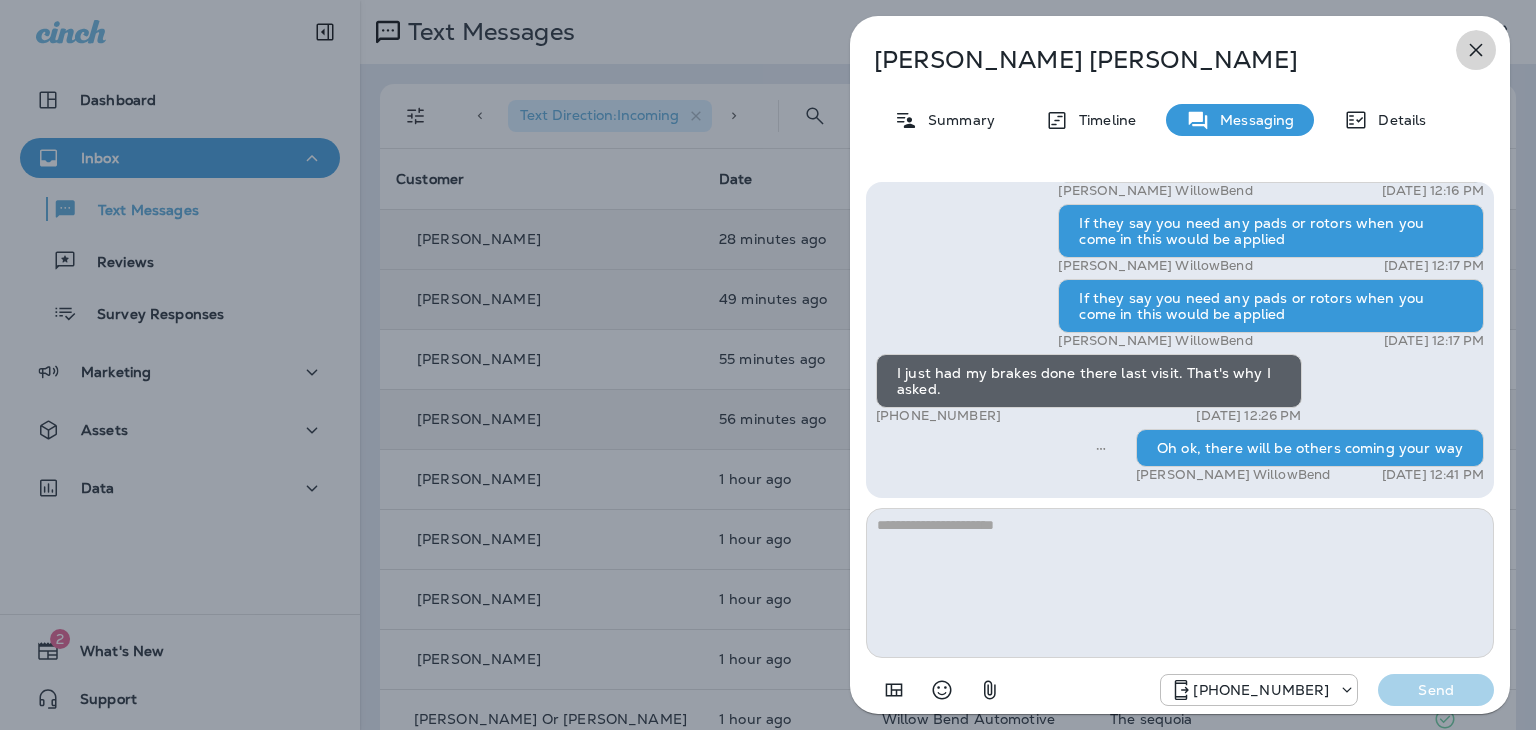 click 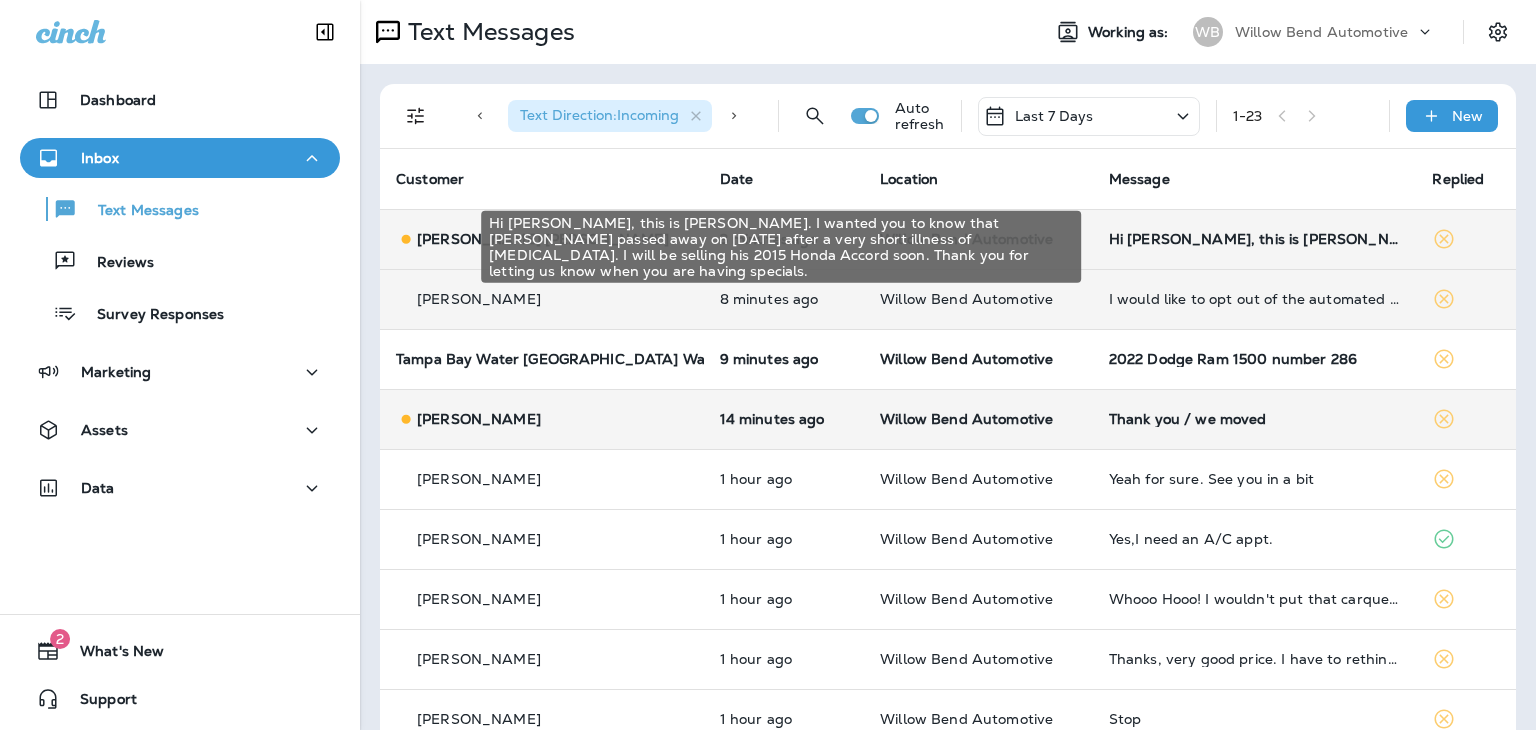 click on "Hi [PERSON_NAME], this is [PERSON_NAME]. I wanted you to know that [PERSON_NAME] passed away on [DATE] after a very short illness of [MEDICAL_DATA]. I will be selling his 2015 Honda Accord soon. Thank you for letting us know when you are having specials." at bounding box center (1255, 239) 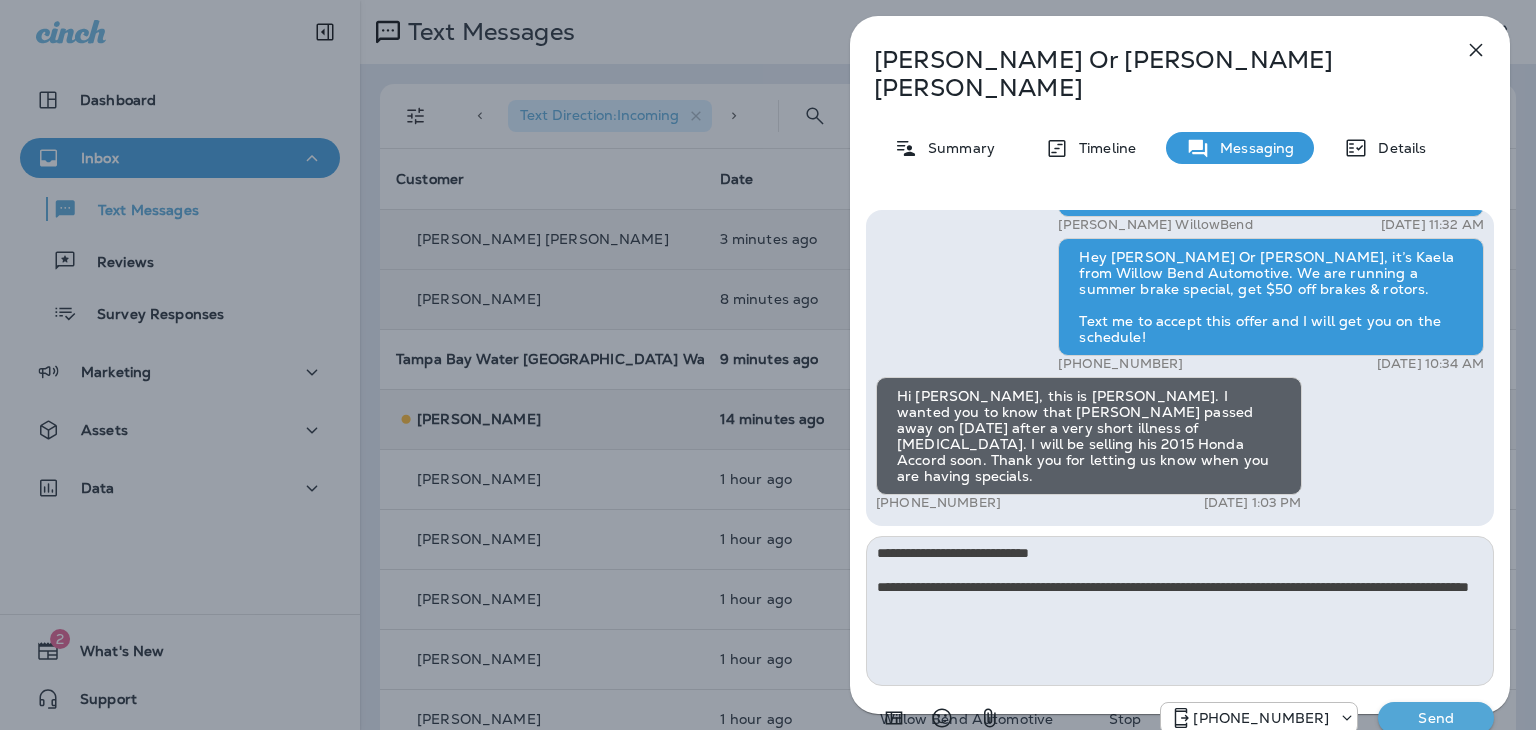 type on "**********" 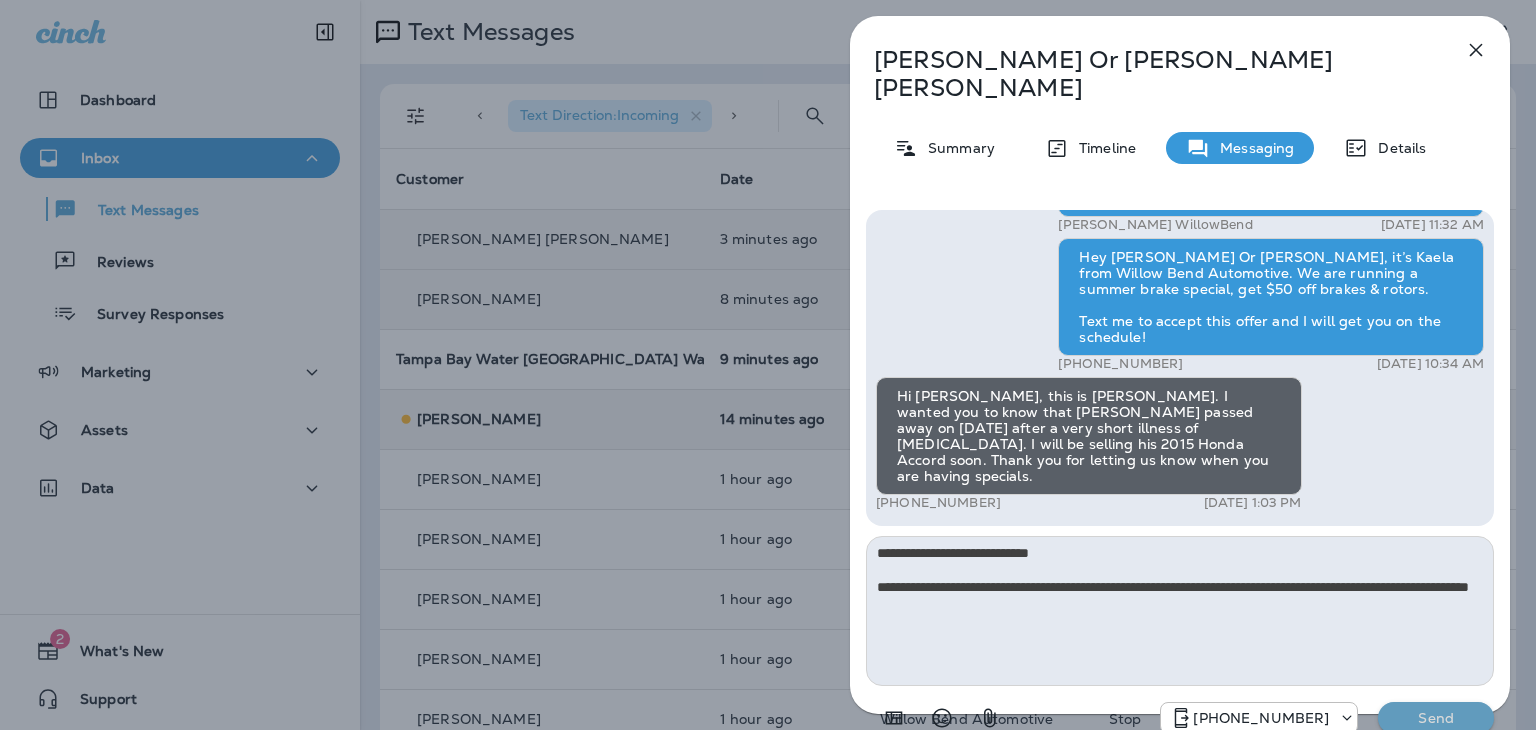 click on "Send" at bounding box center [1436, 718] 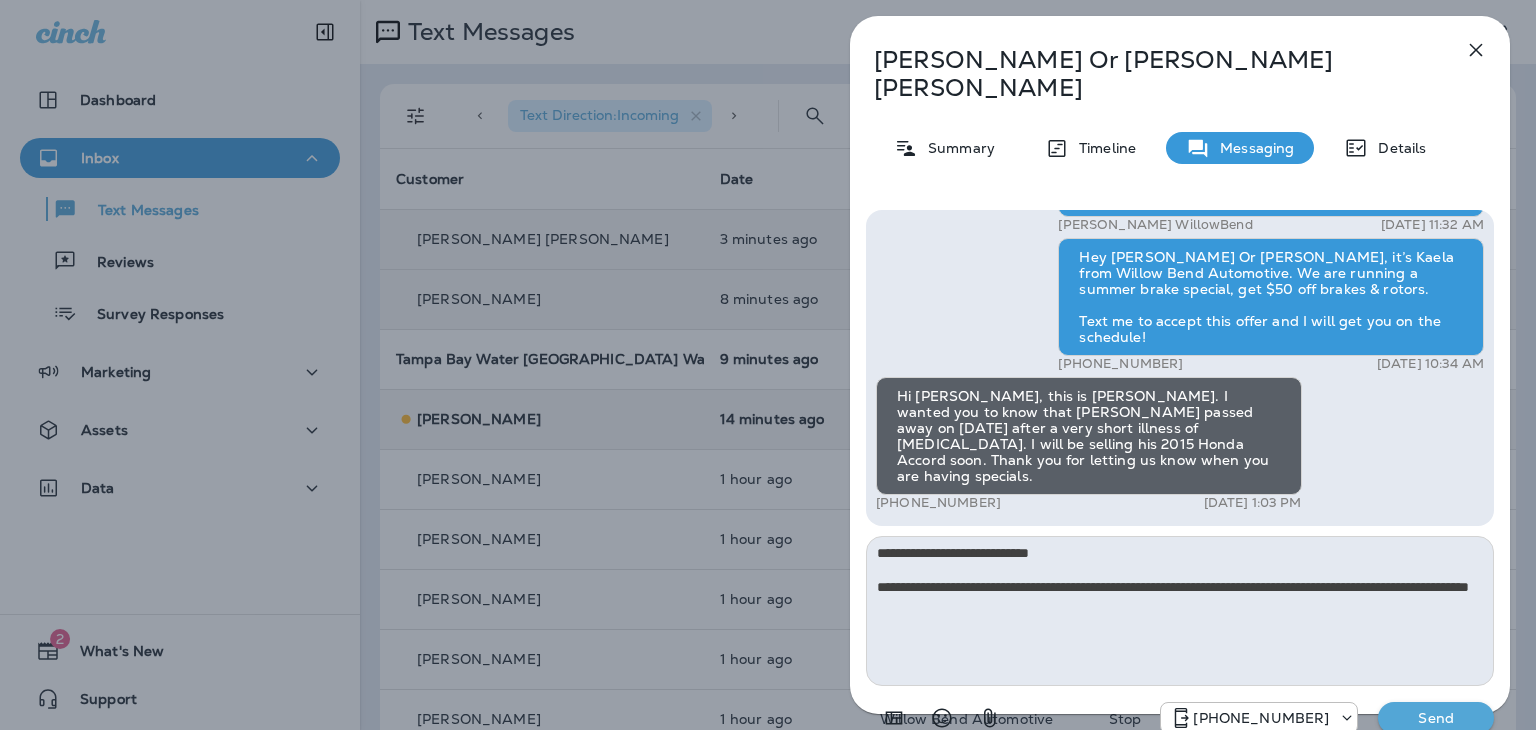 type 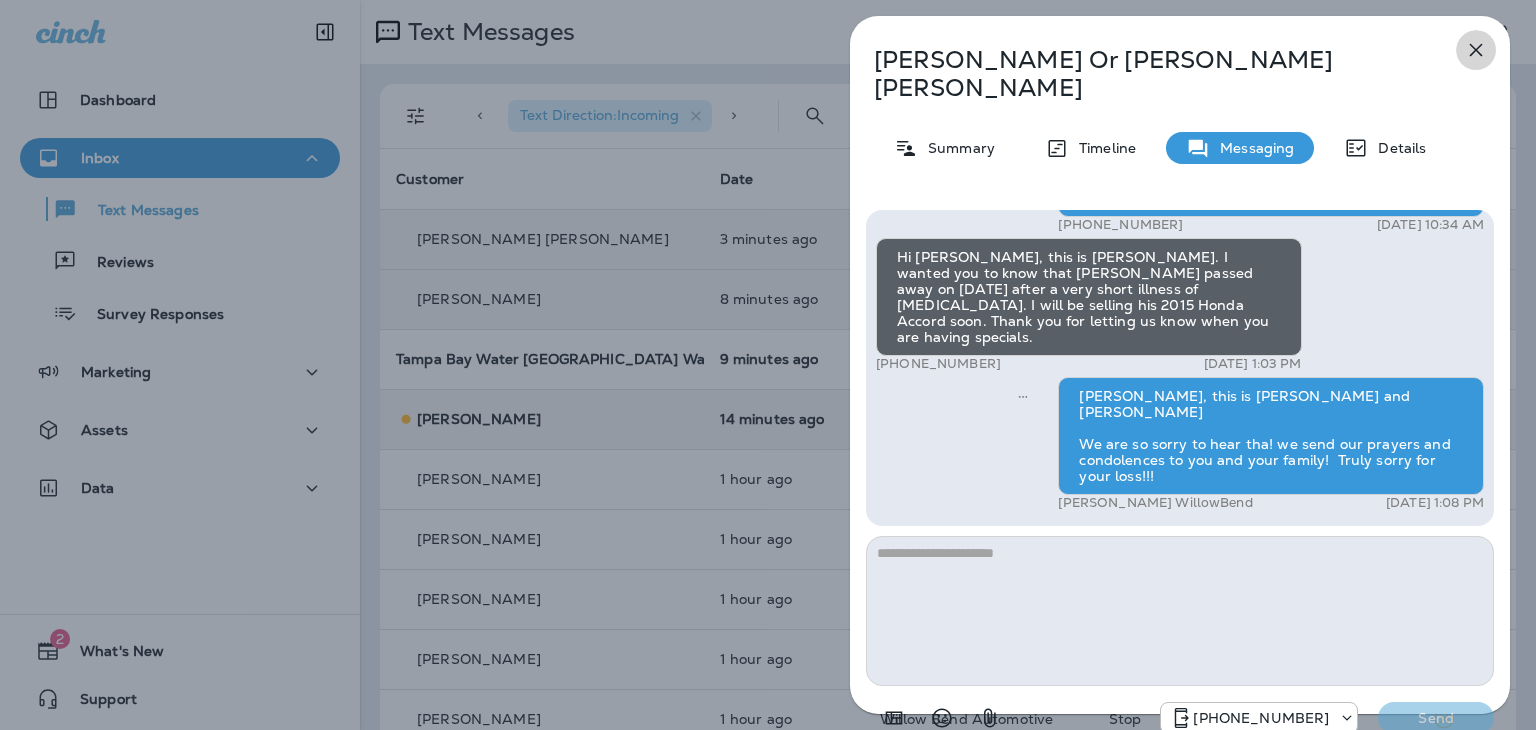 click 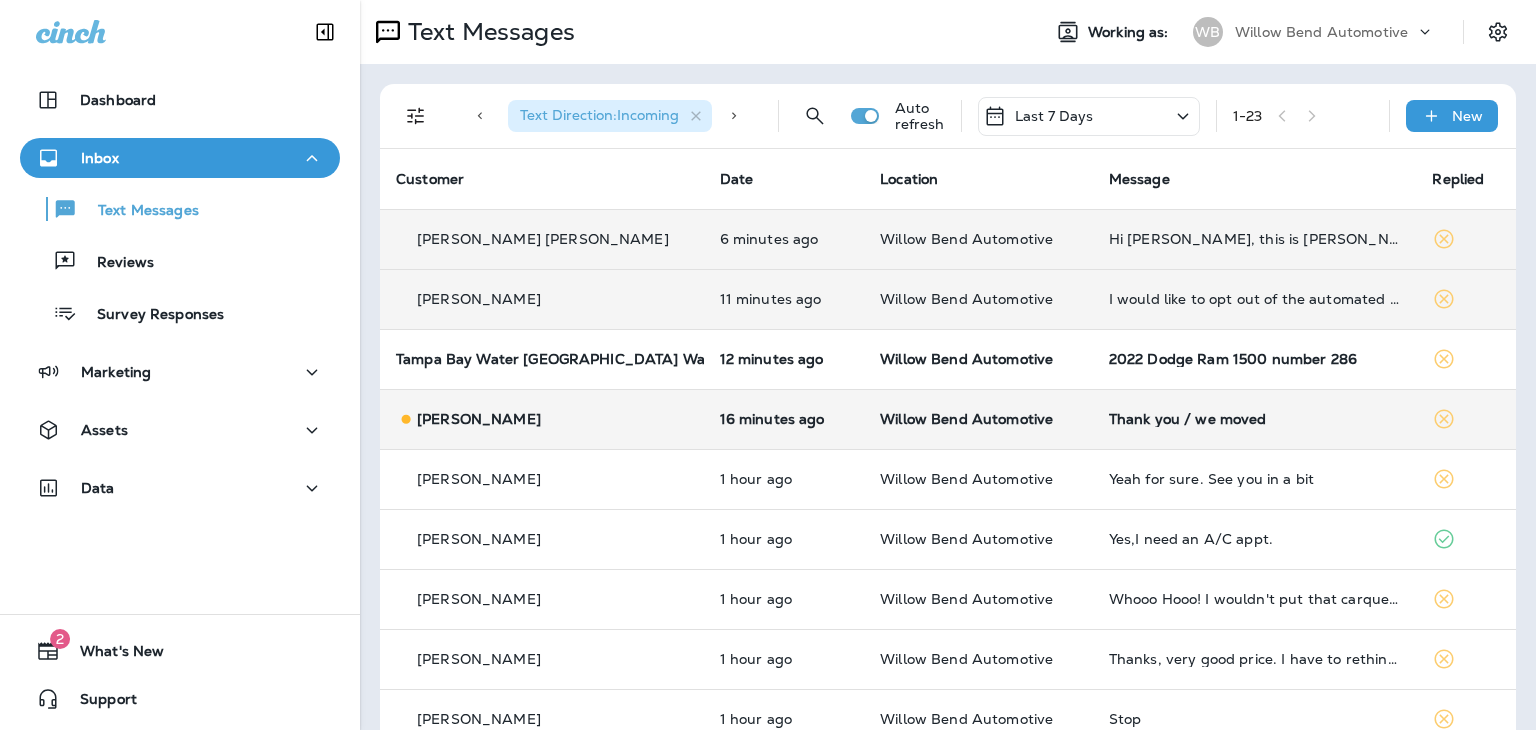 click on "I would like to opt out of the automated texts. Thanks." at bounding box center [1255, 299] 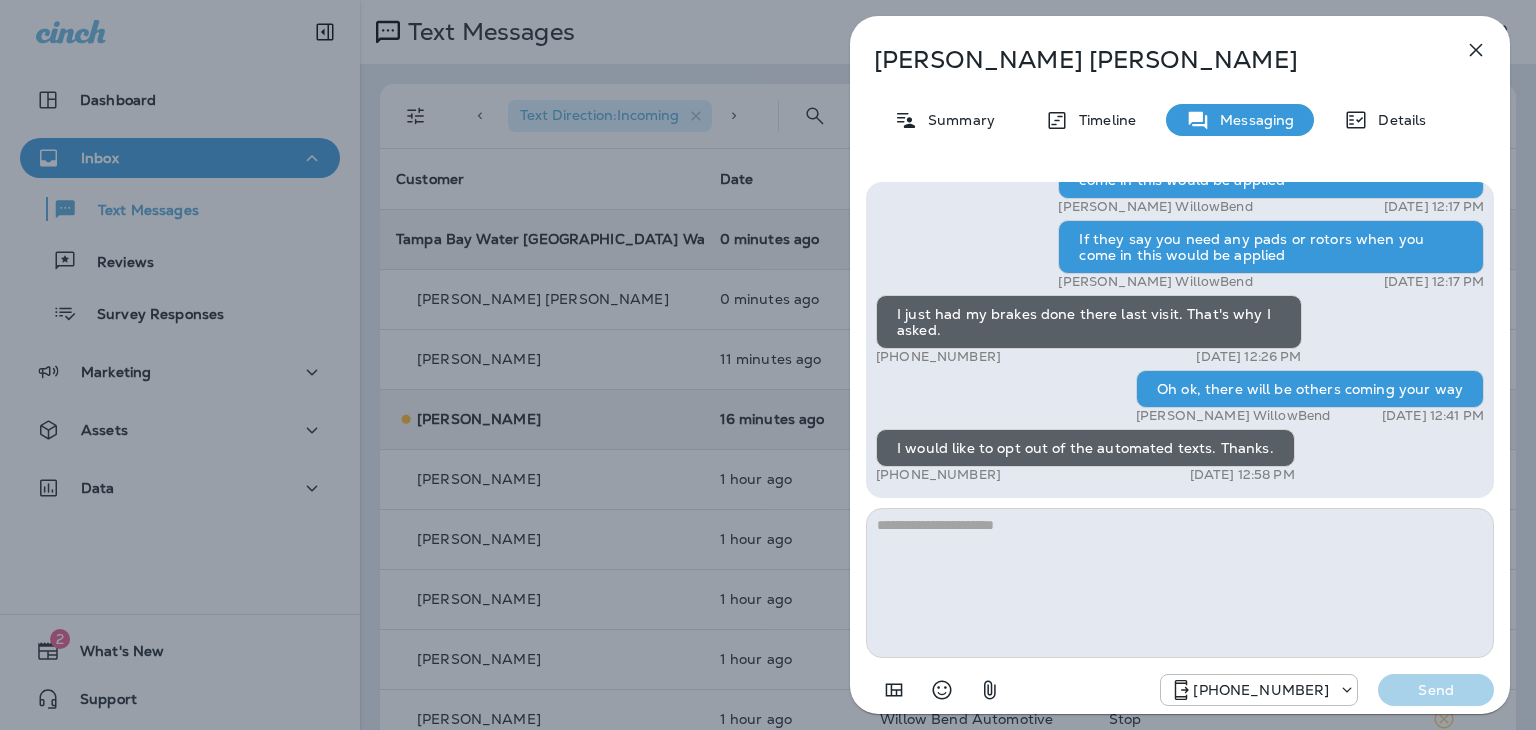 click at bounding box center [1180, 583] 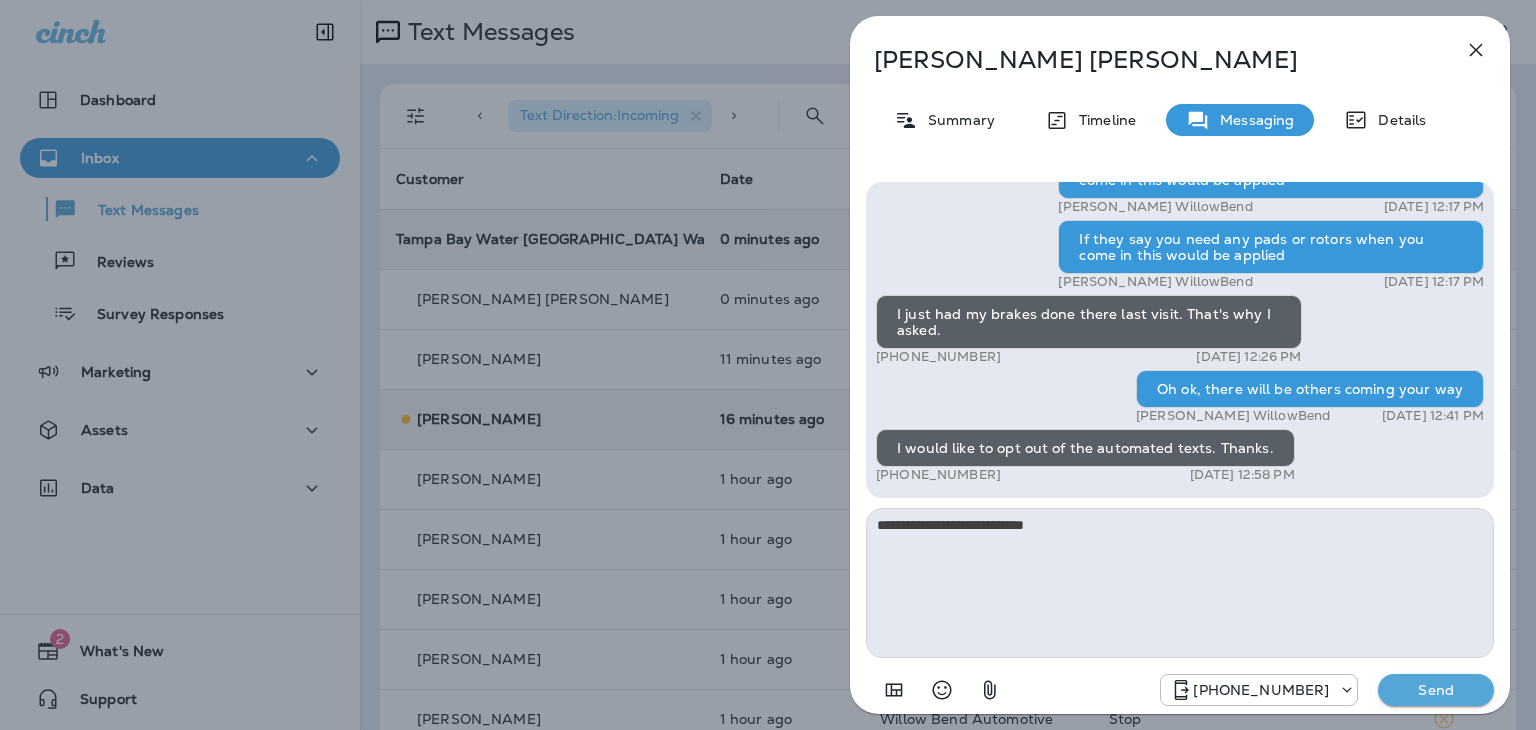 type on "**********" 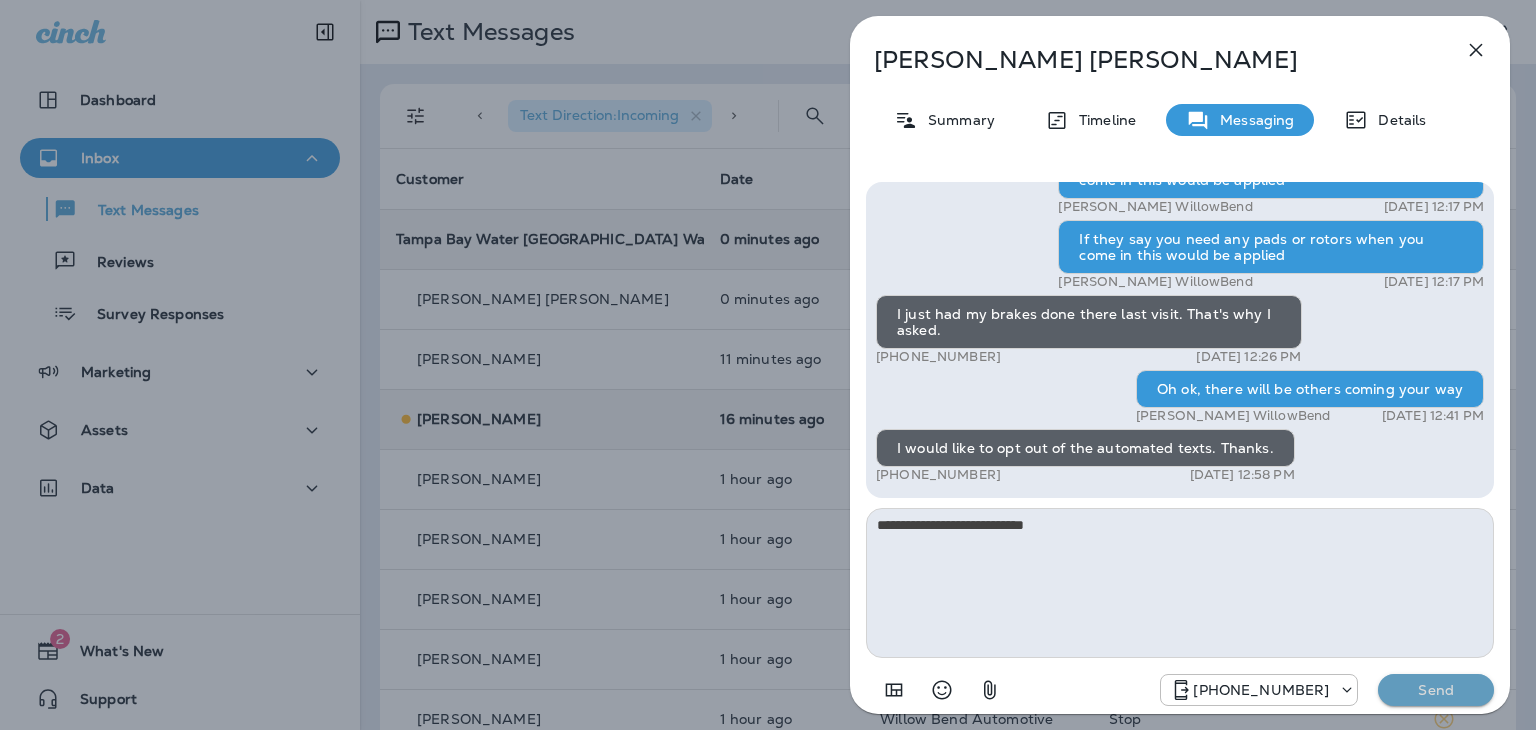 click on "Send" at bounding box center [1436, 690] 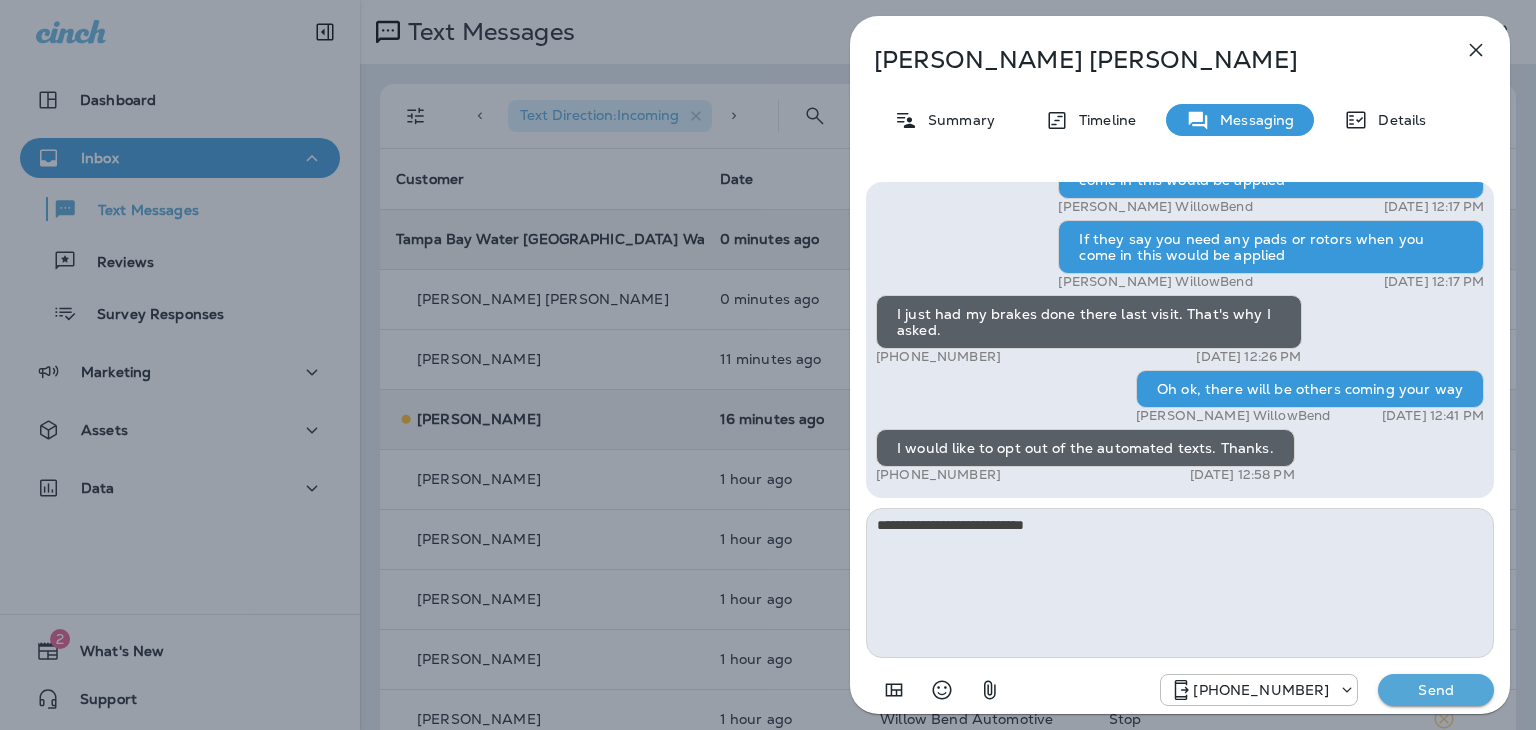 type 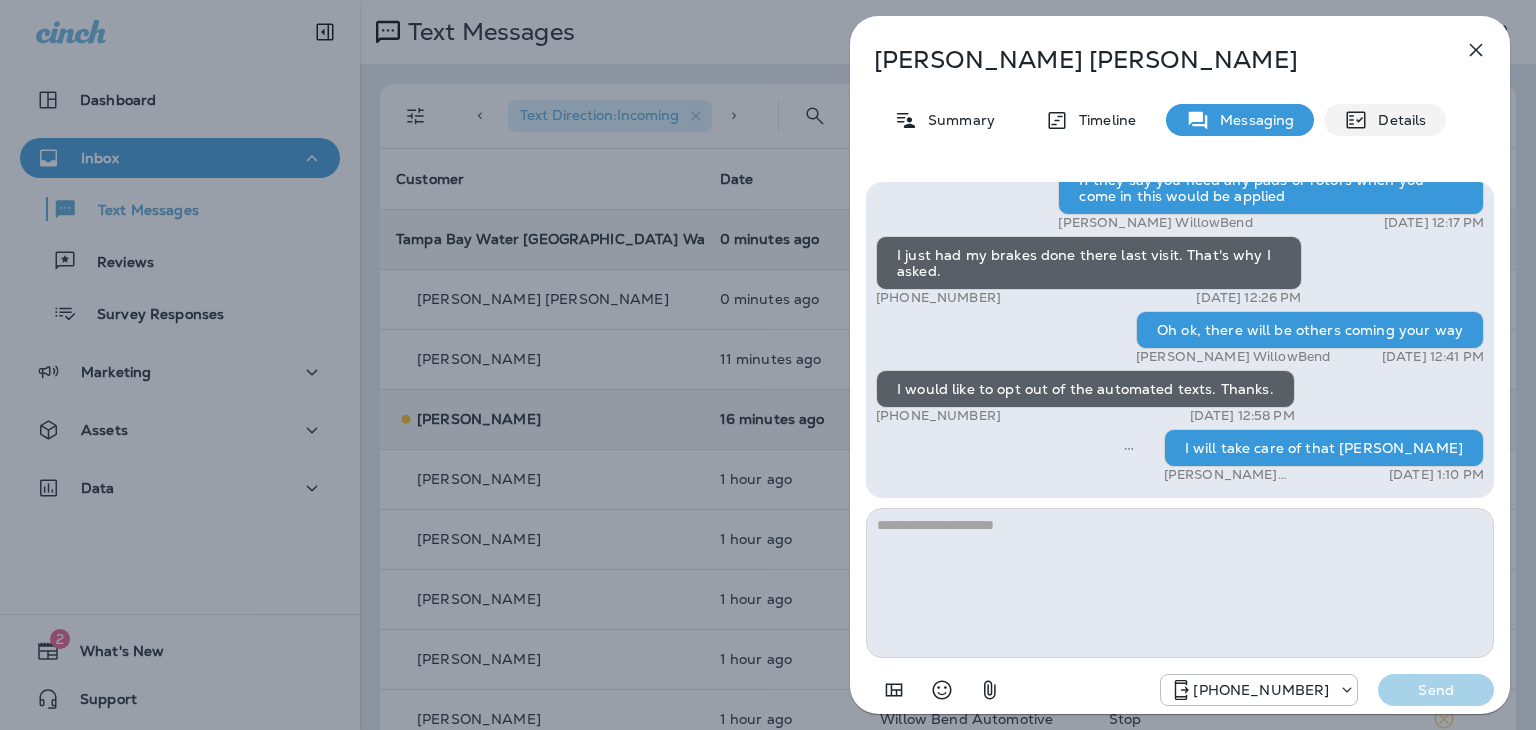 click on "Details" at bounding box center [1397, 120] 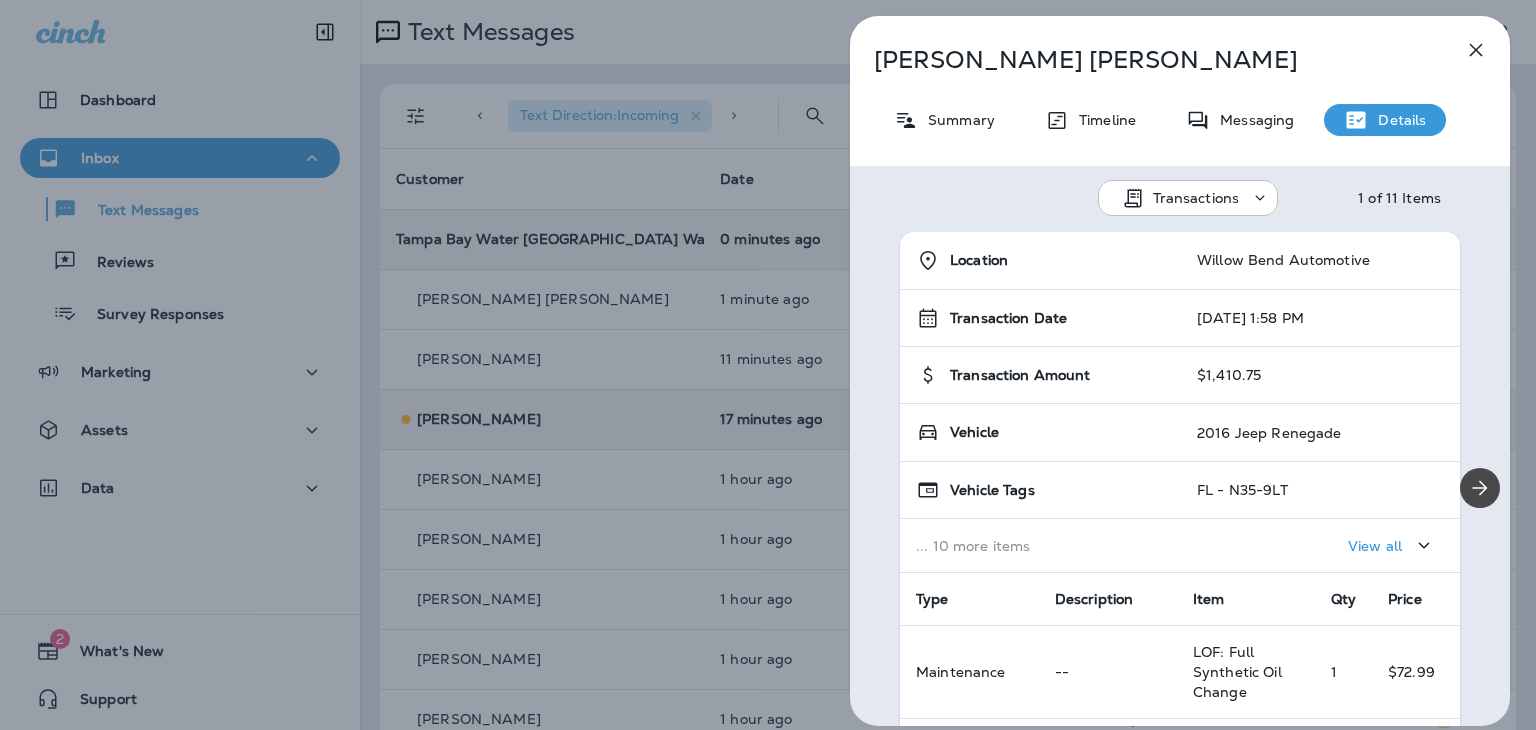 click 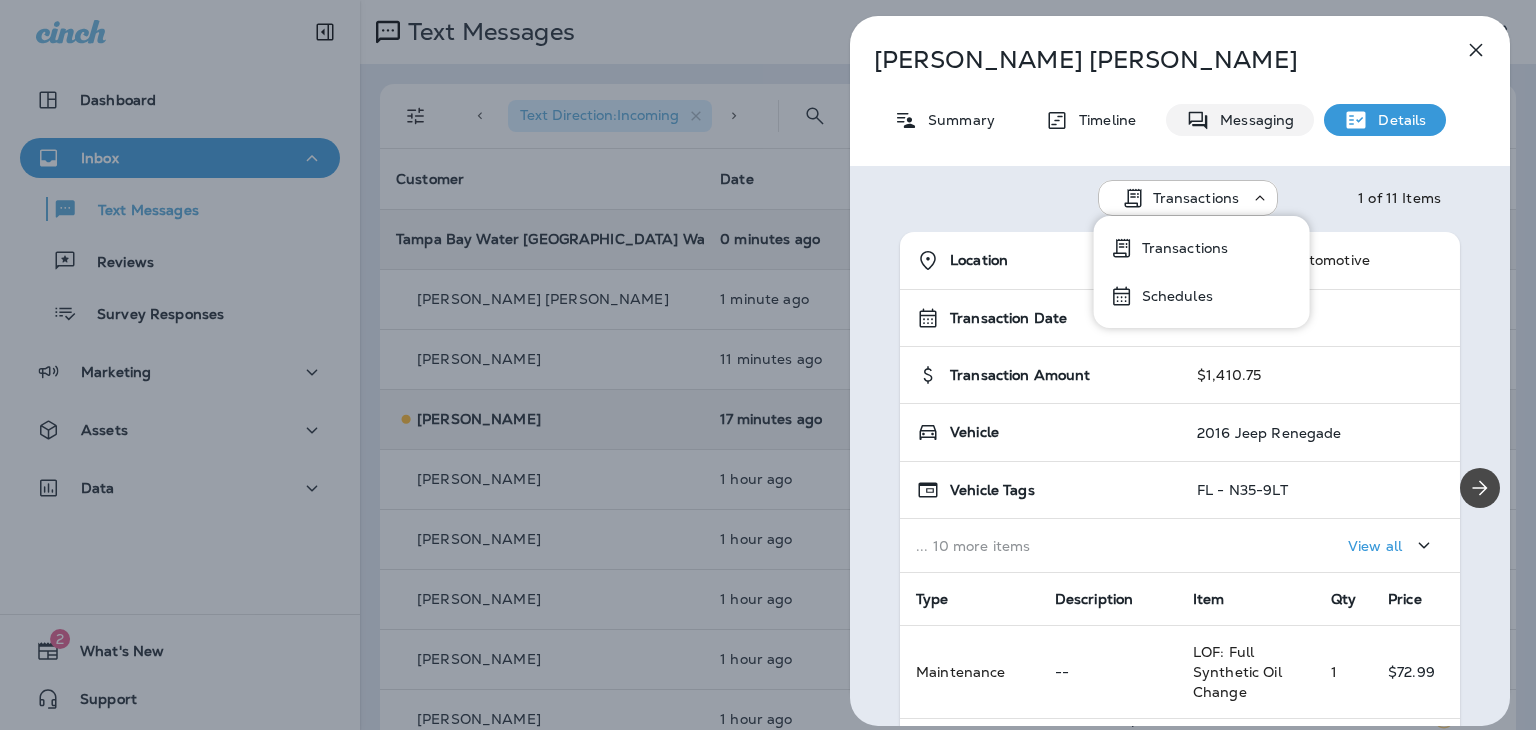 click on "Messaging" at bounding box center (1252, 120) 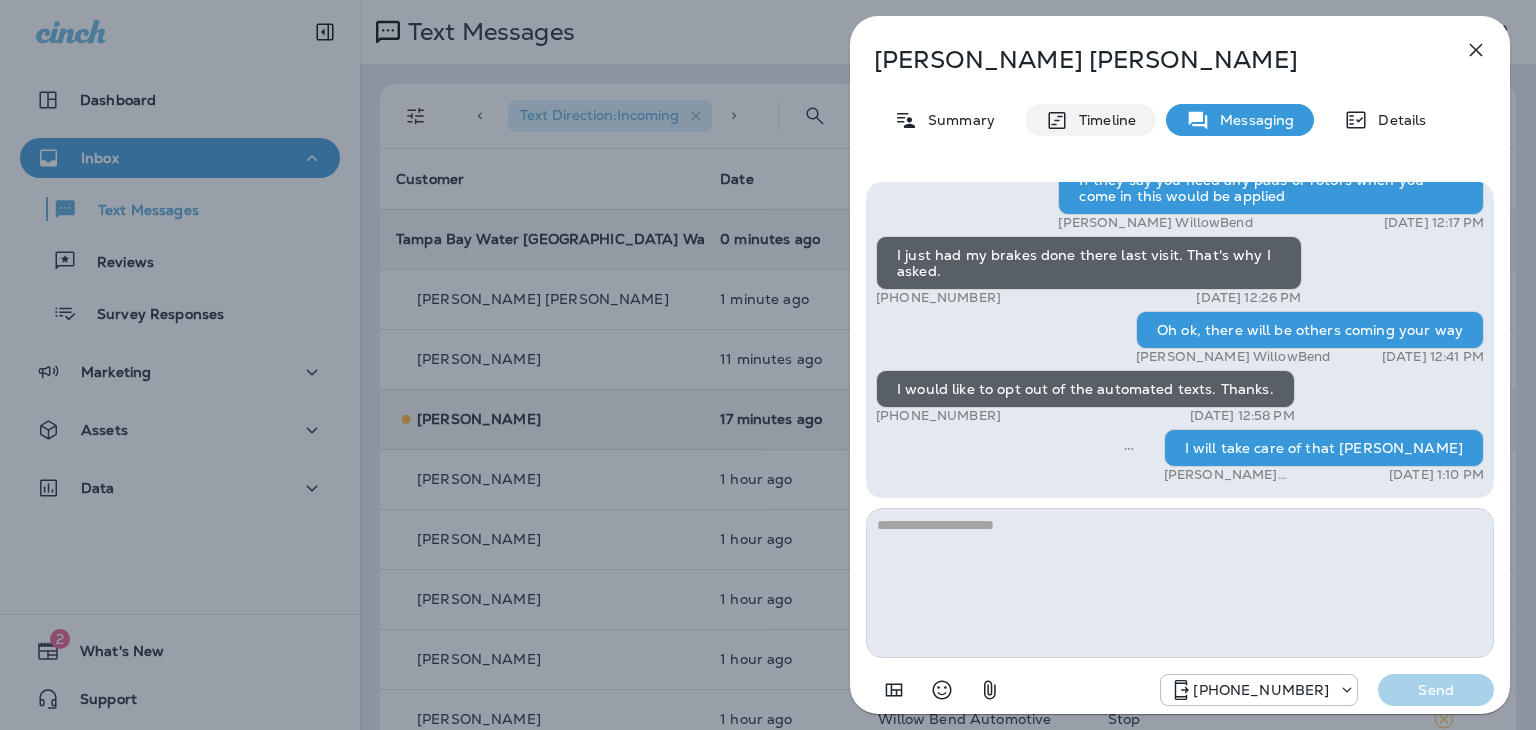 click on "Timeline" at bounding box center [1102, 120] 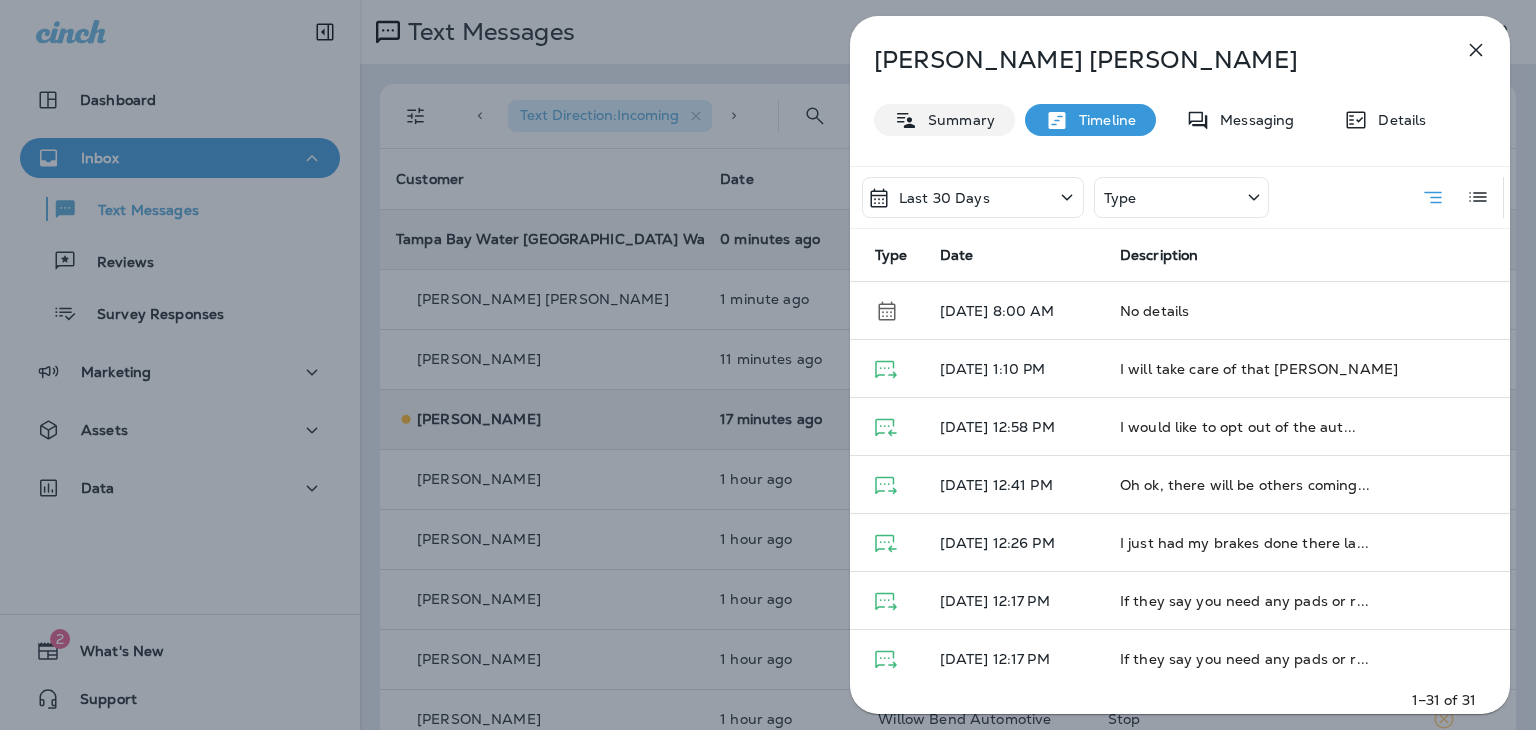 click on "Summary" at bounding box center (956, 120) 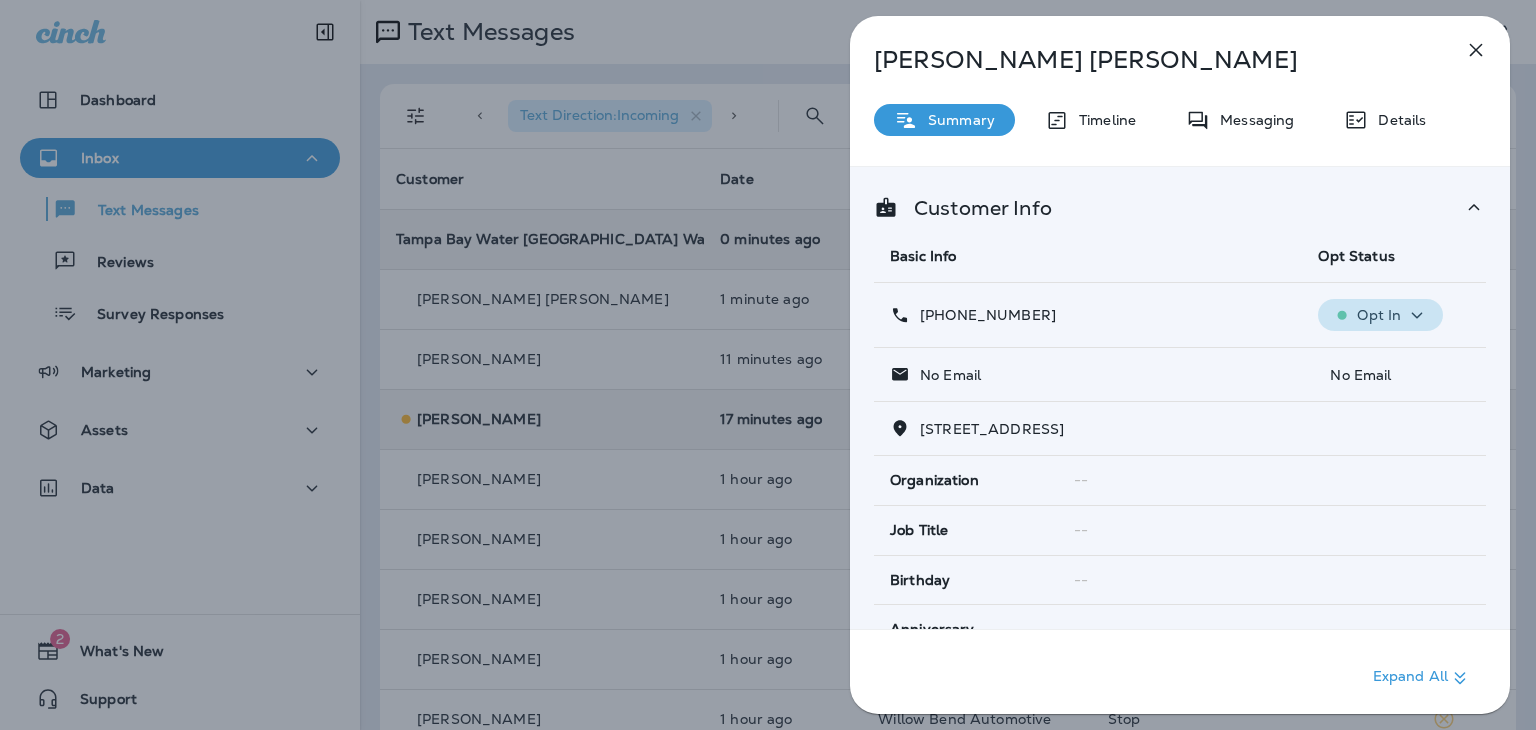 click 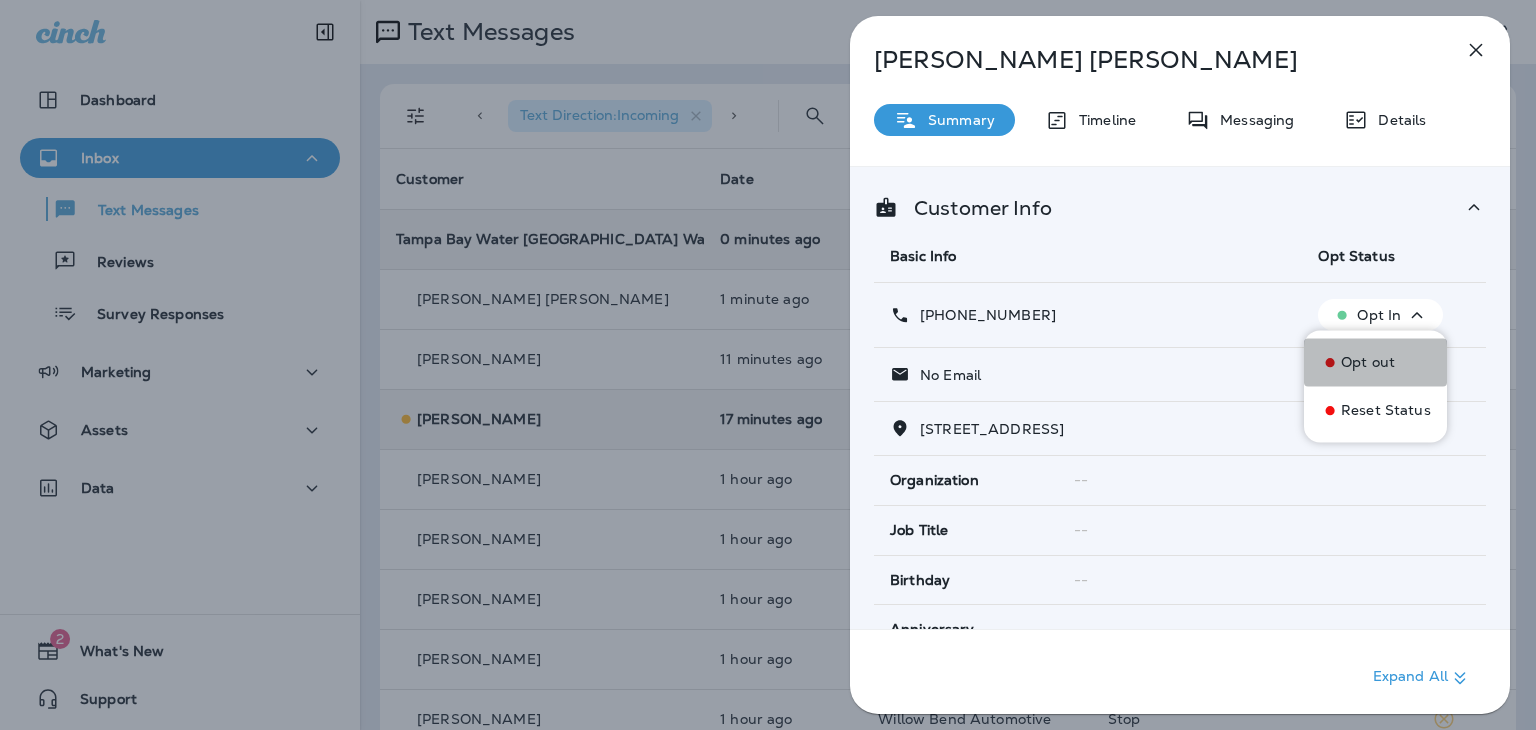 click on "Opt out" at bounding box center [1368, 362] 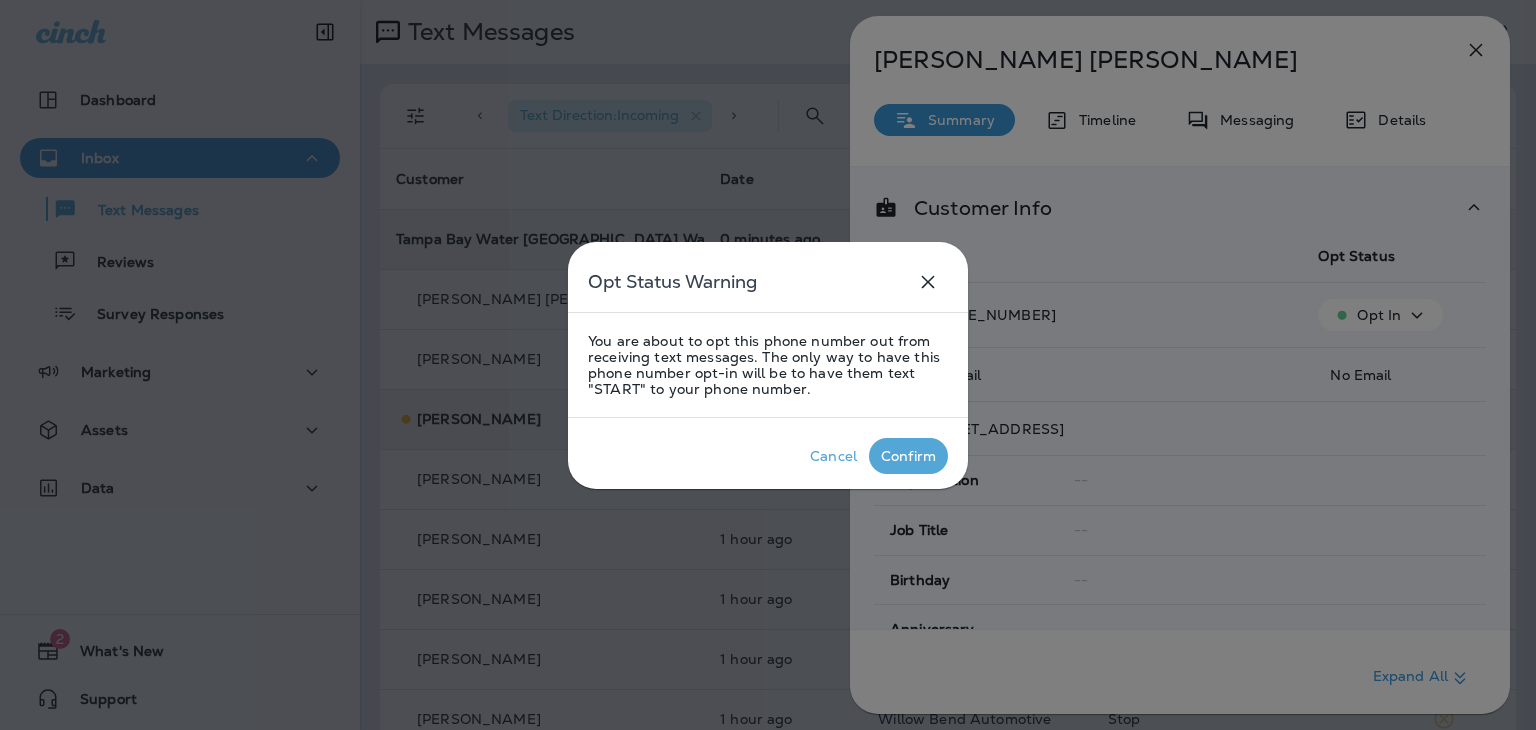 click on "Confirm" at bounding box center [908, 456] 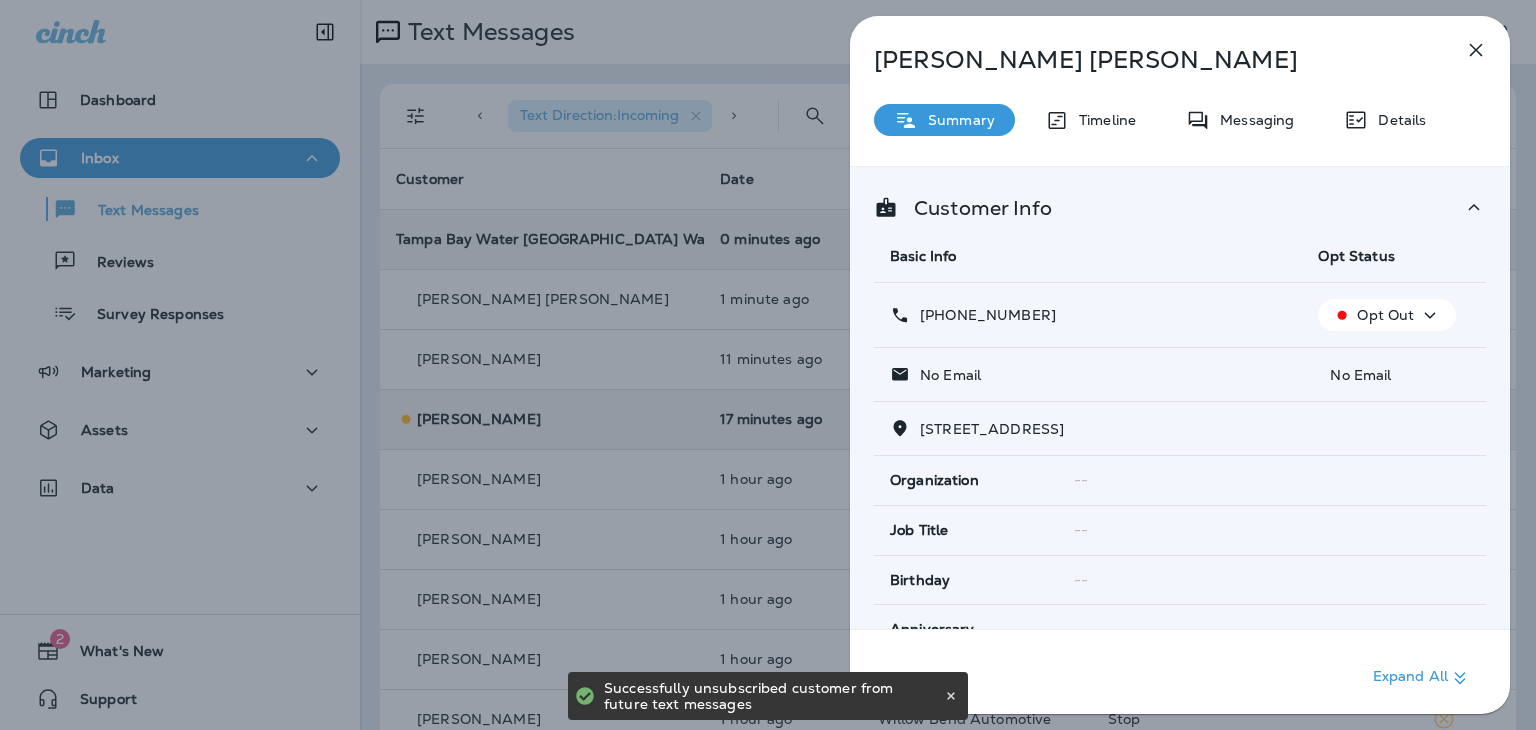 click 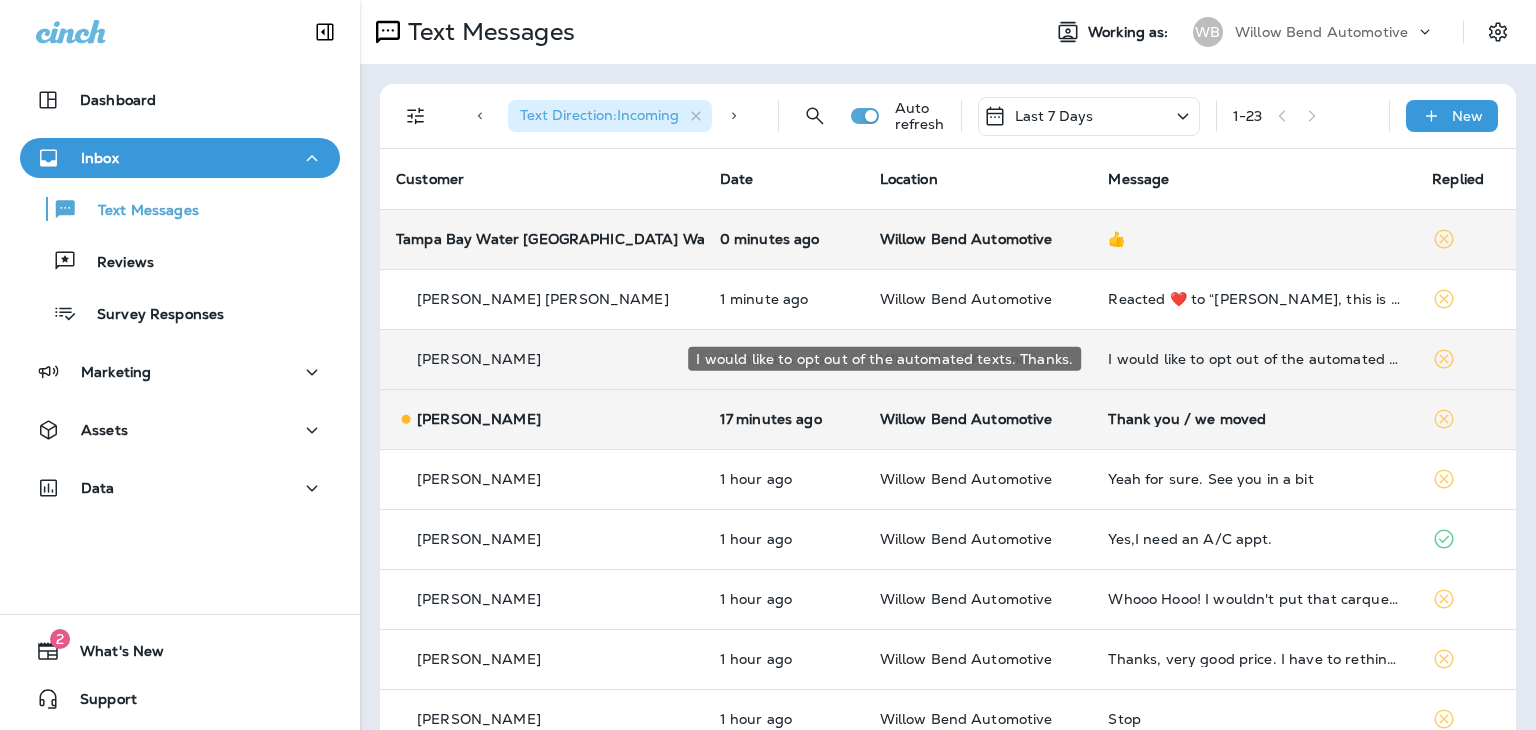 click on "I would like to opt out of the automated texts. Thanks." at bounding box center (1254, 359) 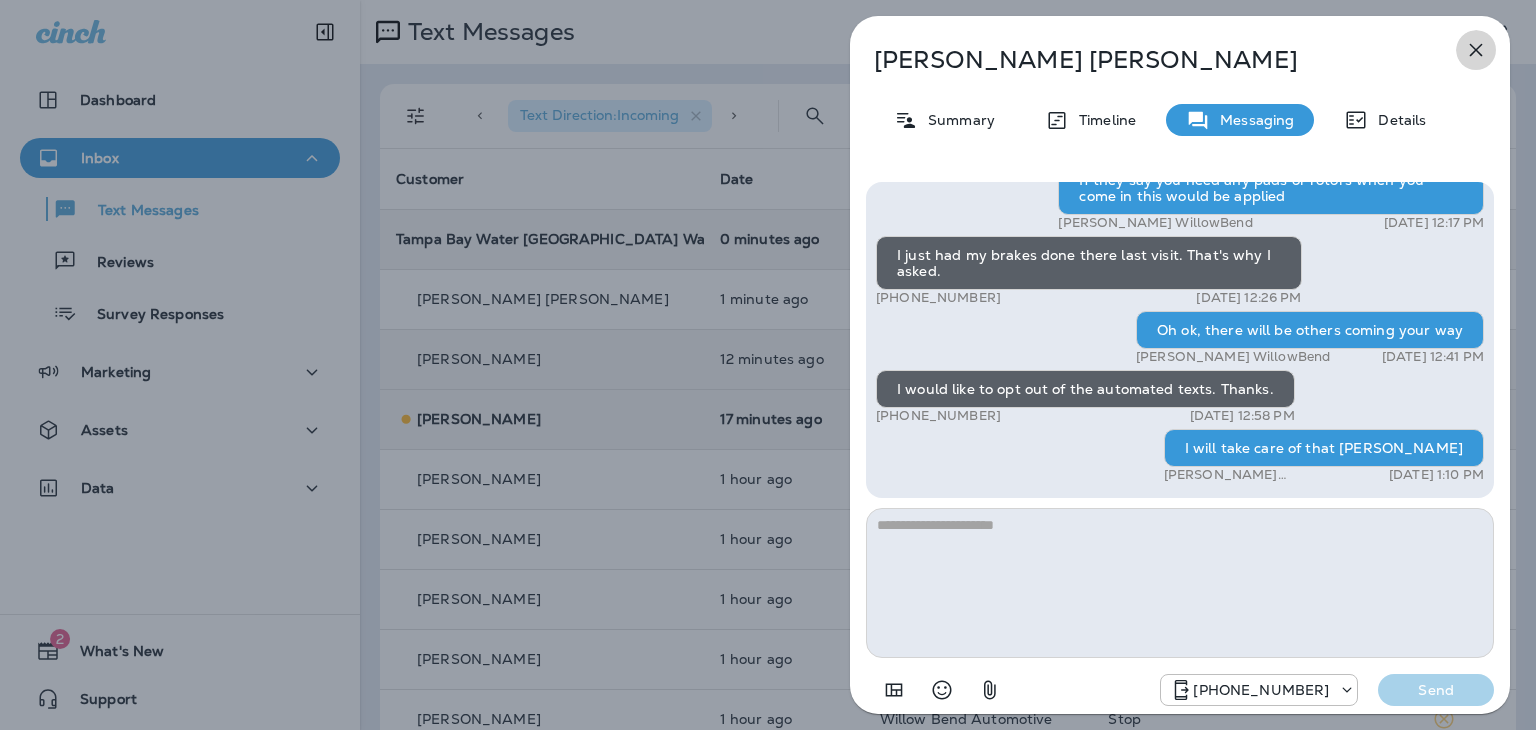 click 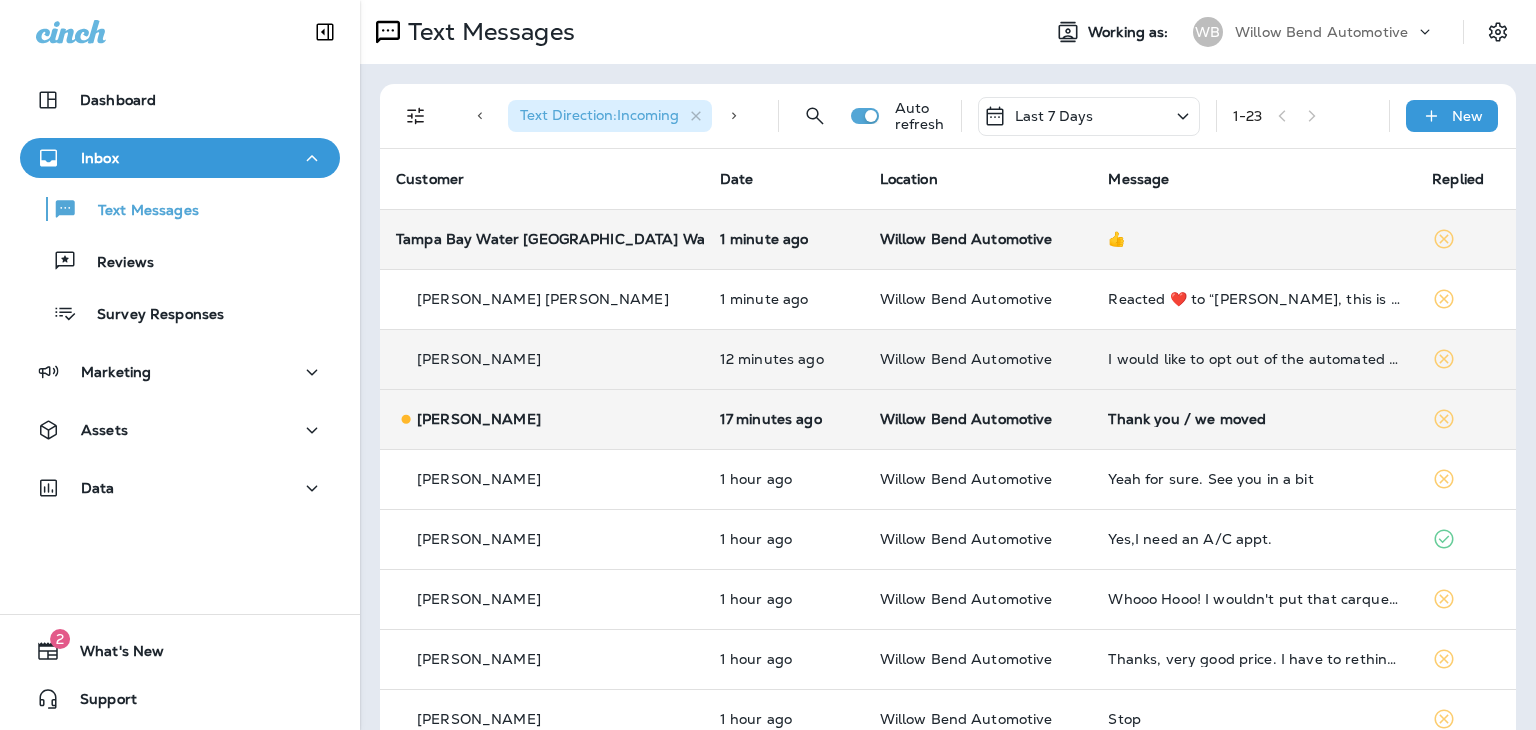 click on "Thank you / we moved" at bounding box center [1254, 419] 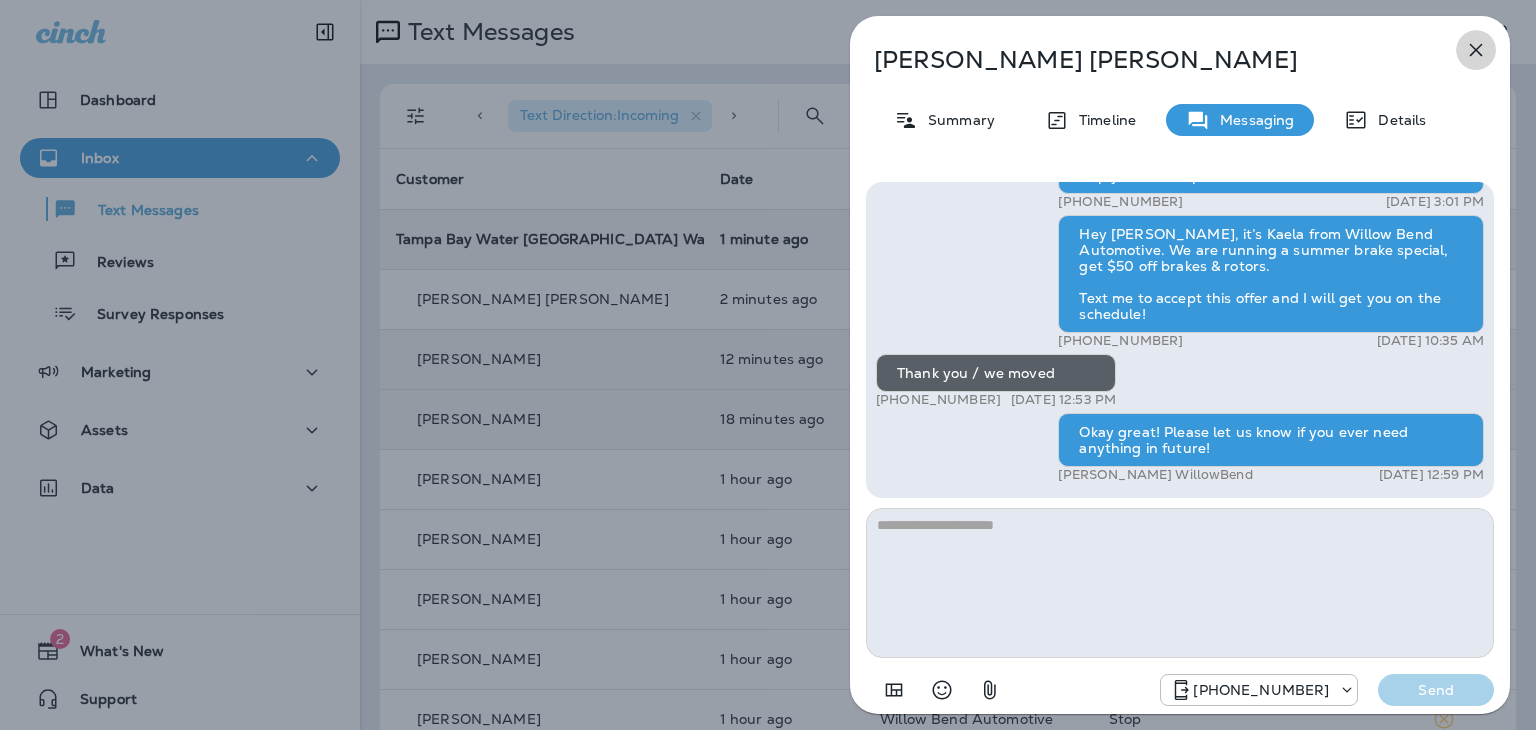 click 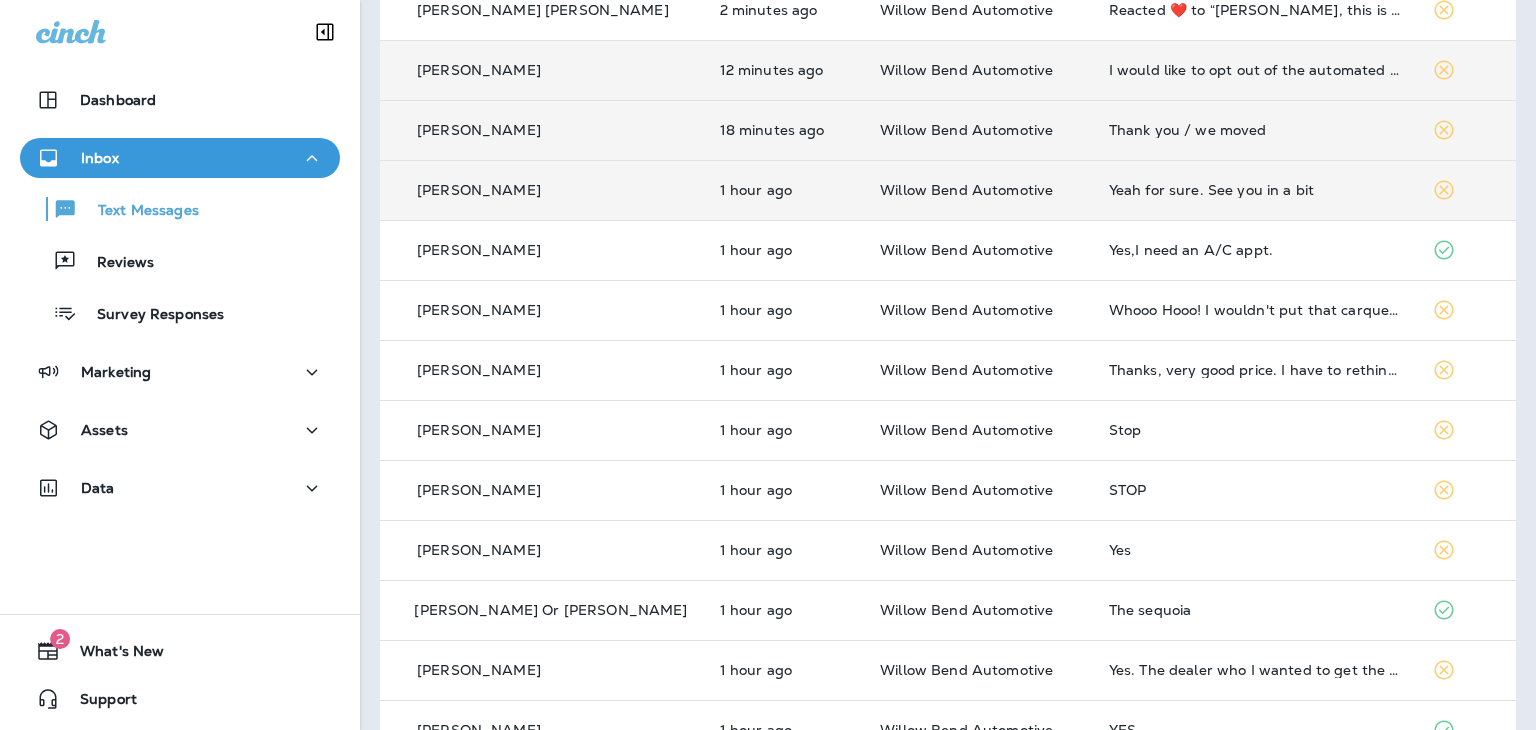 scroll, scrollTop: 300, scrollLeft: 0, axis: vertical 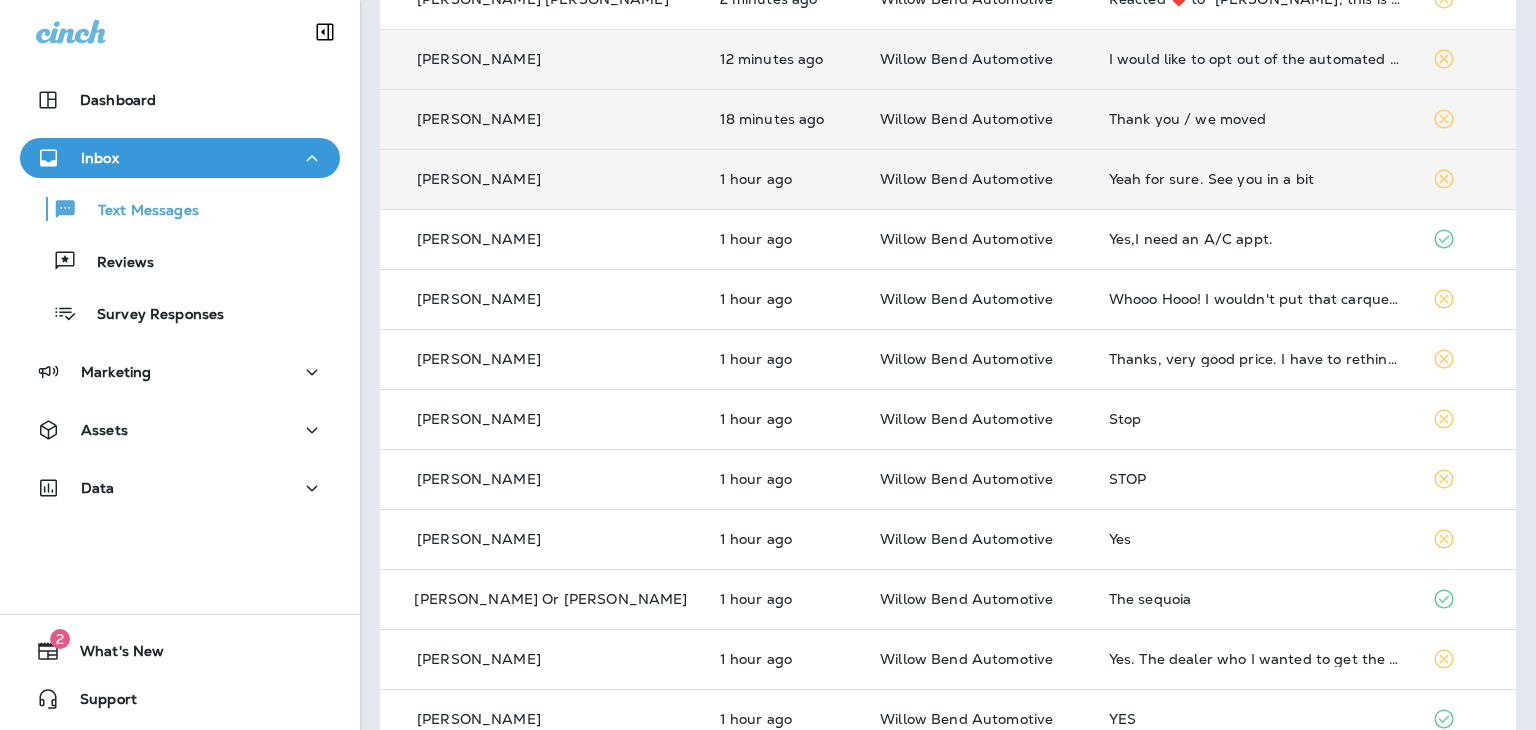 click on "Whooo Hooo! I wouldn't put that carquest shit on my car if you paid me." at bounding box center [1255, 299] 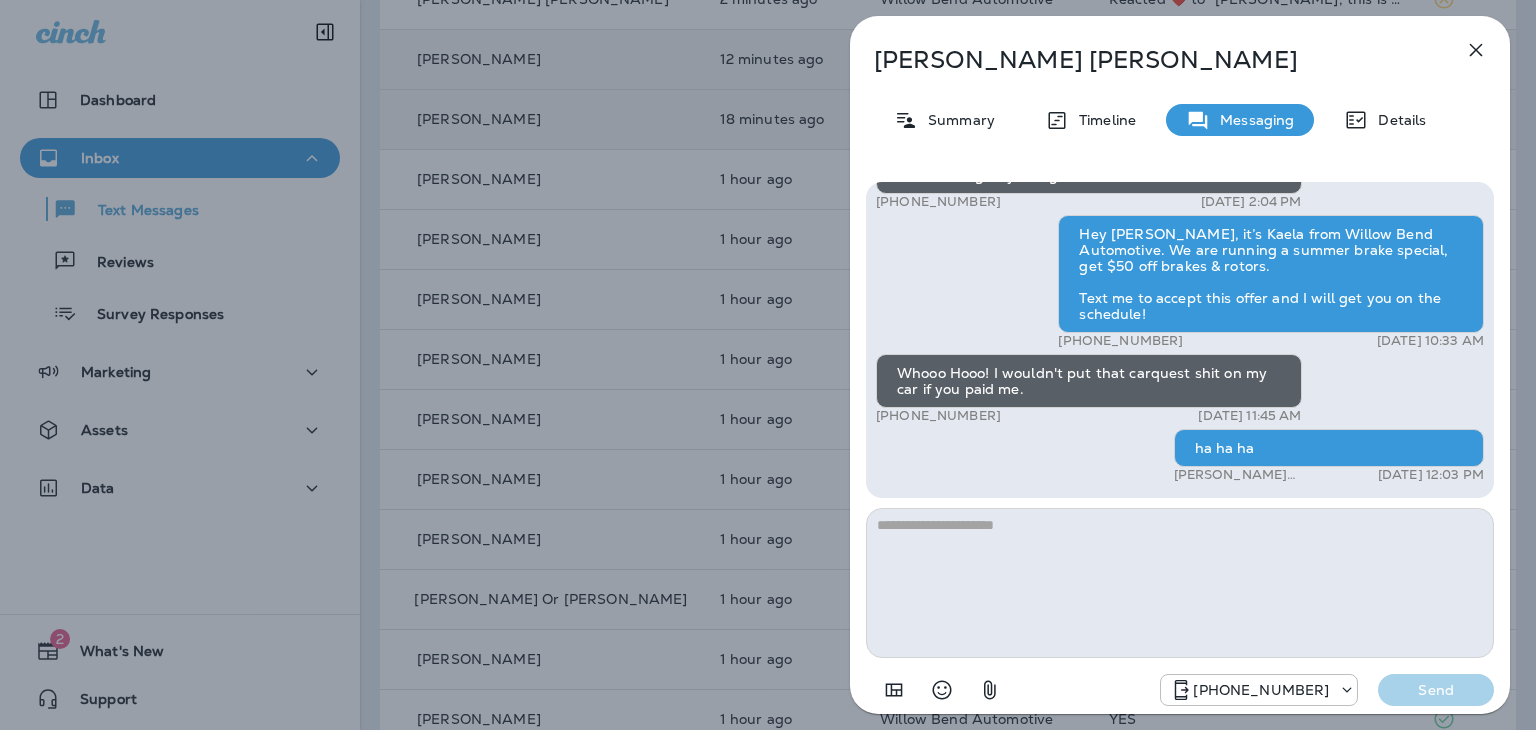 click 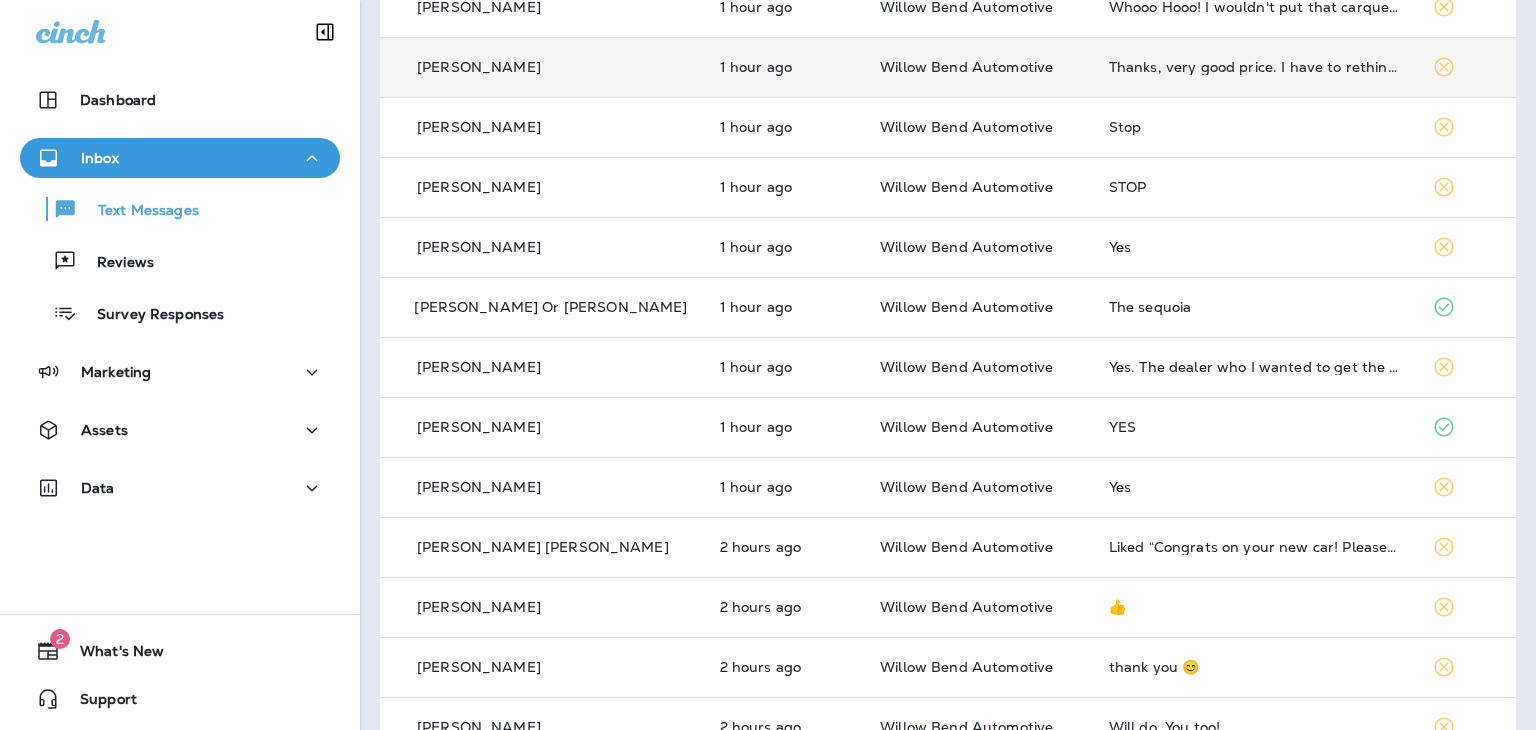 scroll, scrollTop: 600, scrollLeft: 0, axis: vertical 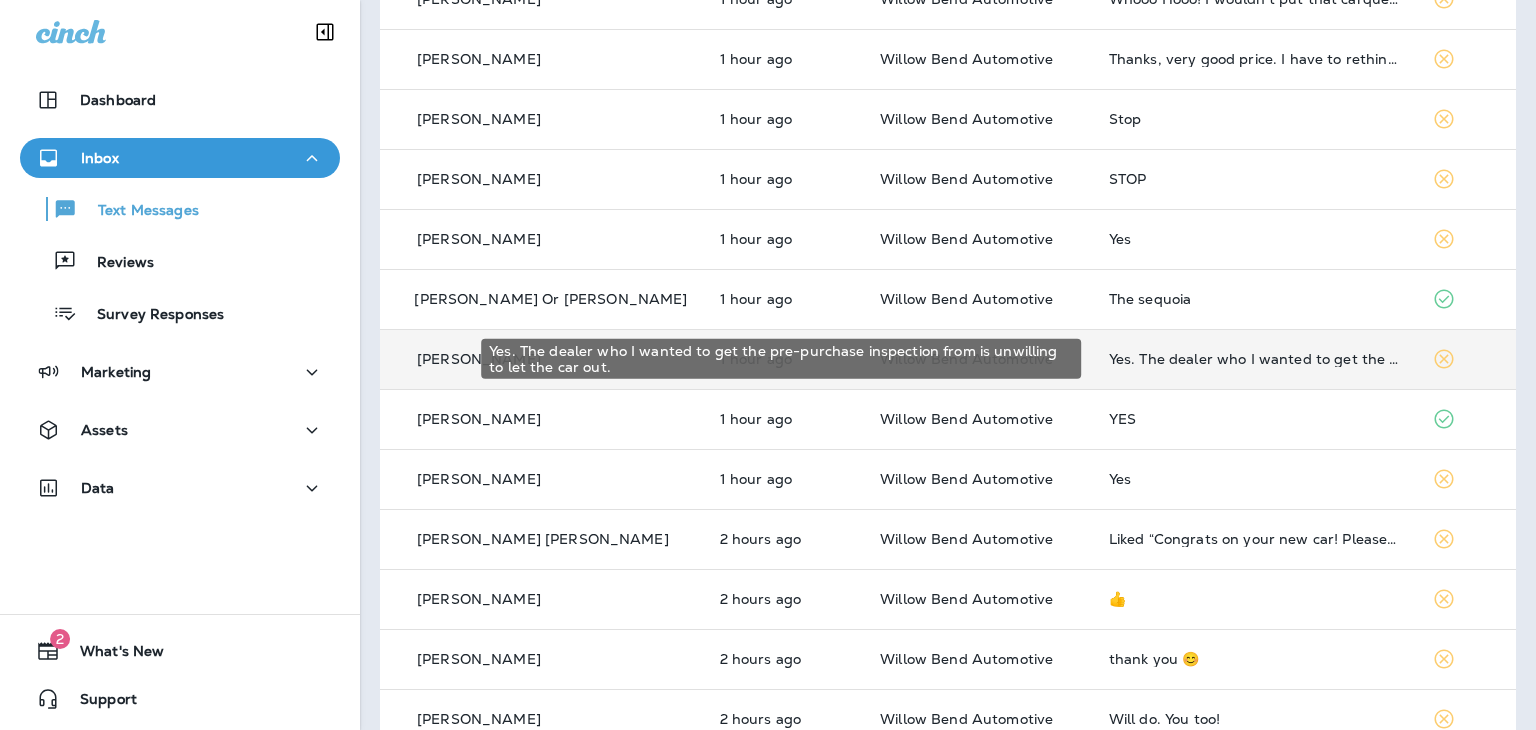 click on "Yes. The dealer who I wanted to get the pre-purchase inspection from is unwilling to let the car out." at bounding box center [1255, 359] 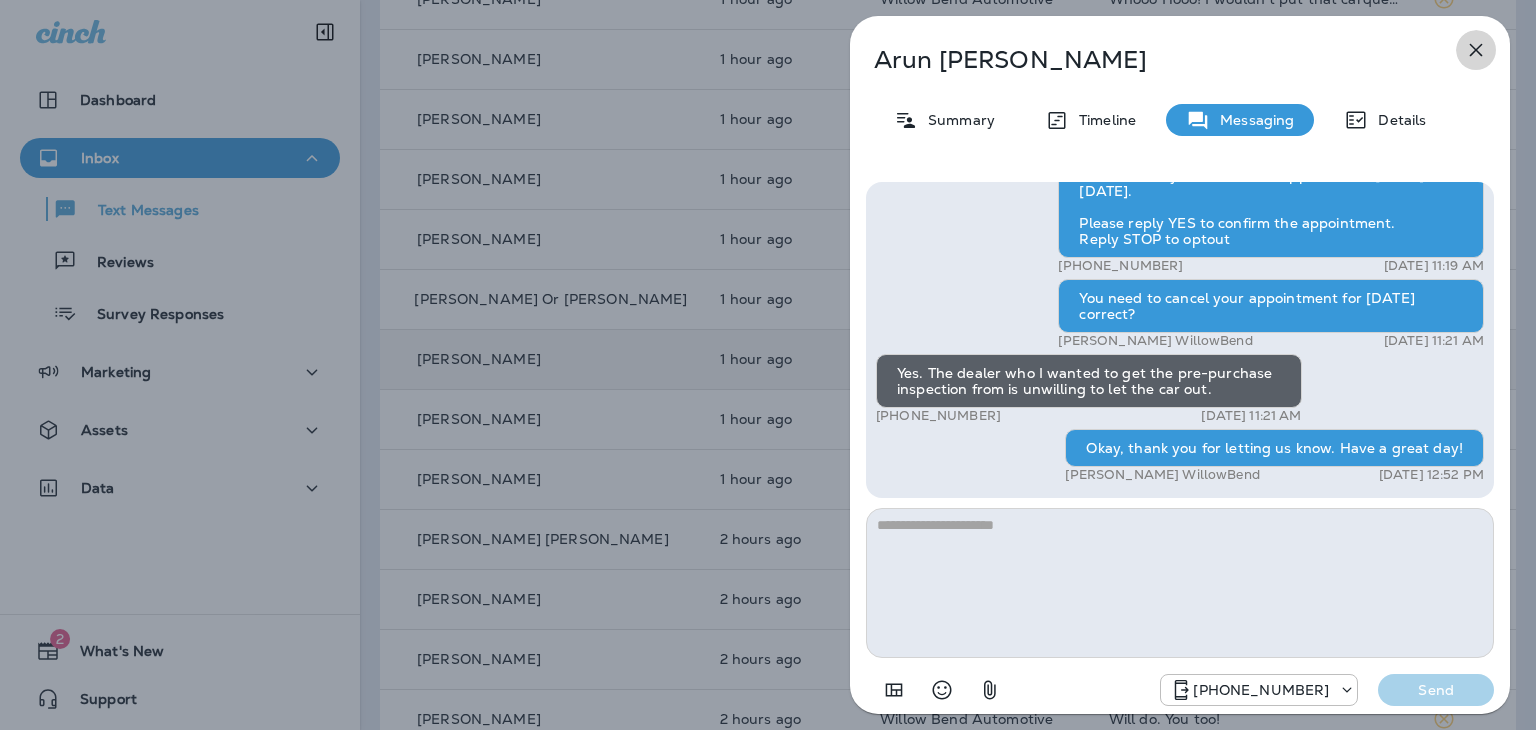 click 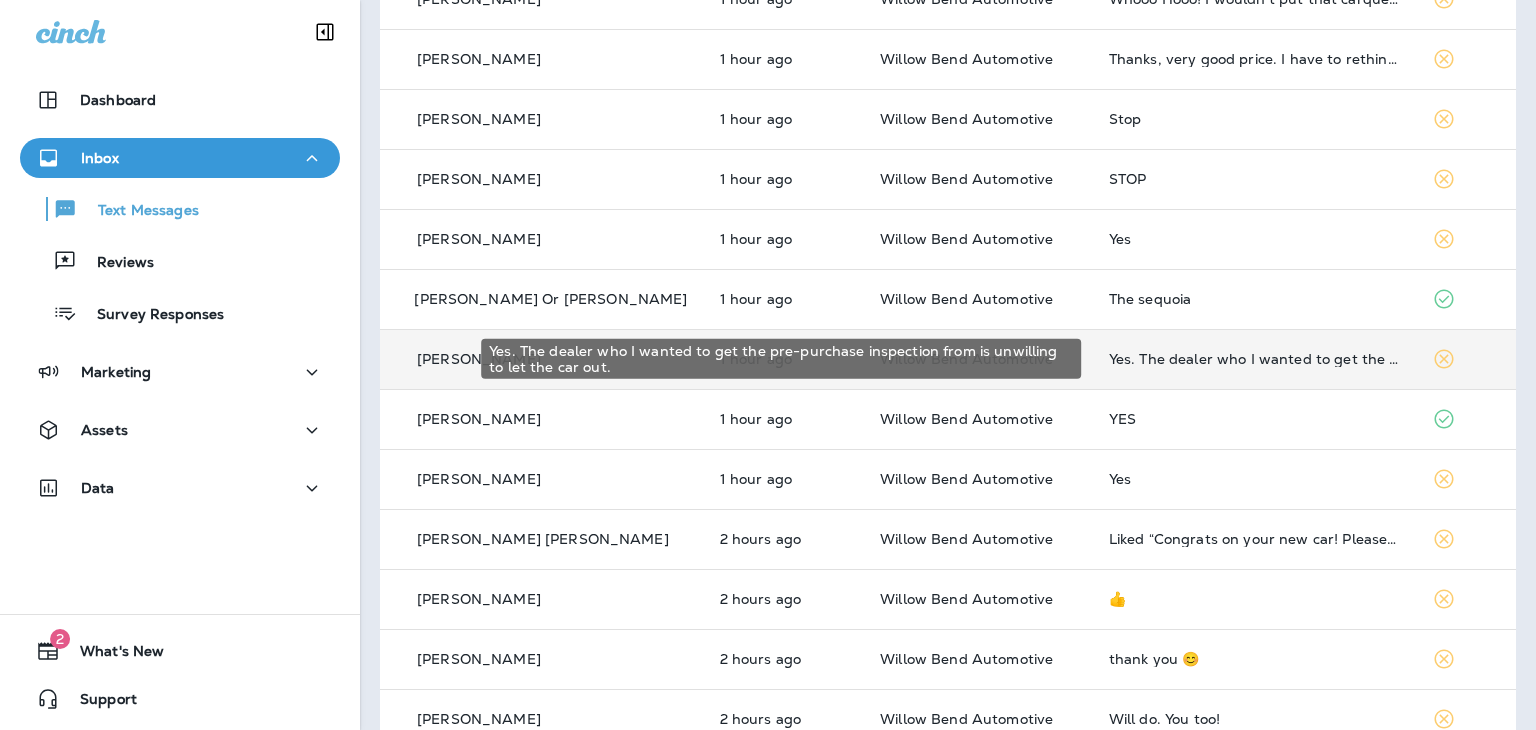 click on "Yes. The dealer who I wanted to get the pre-purchase inspection from is unwilling to let the car out." at bounding box center [1255, 359] 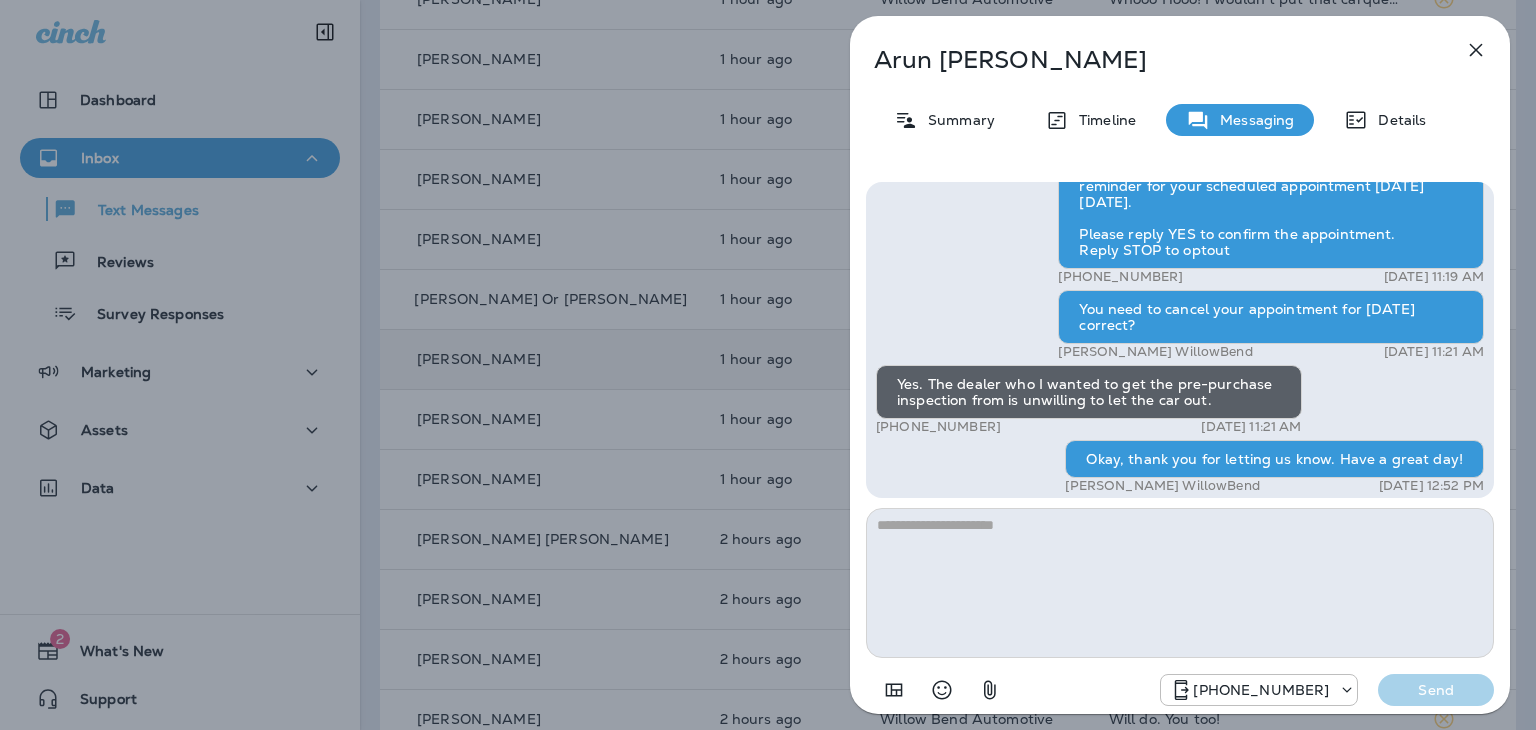 scroll, scrollTop: 0, scrollLeft: 0, axis: both 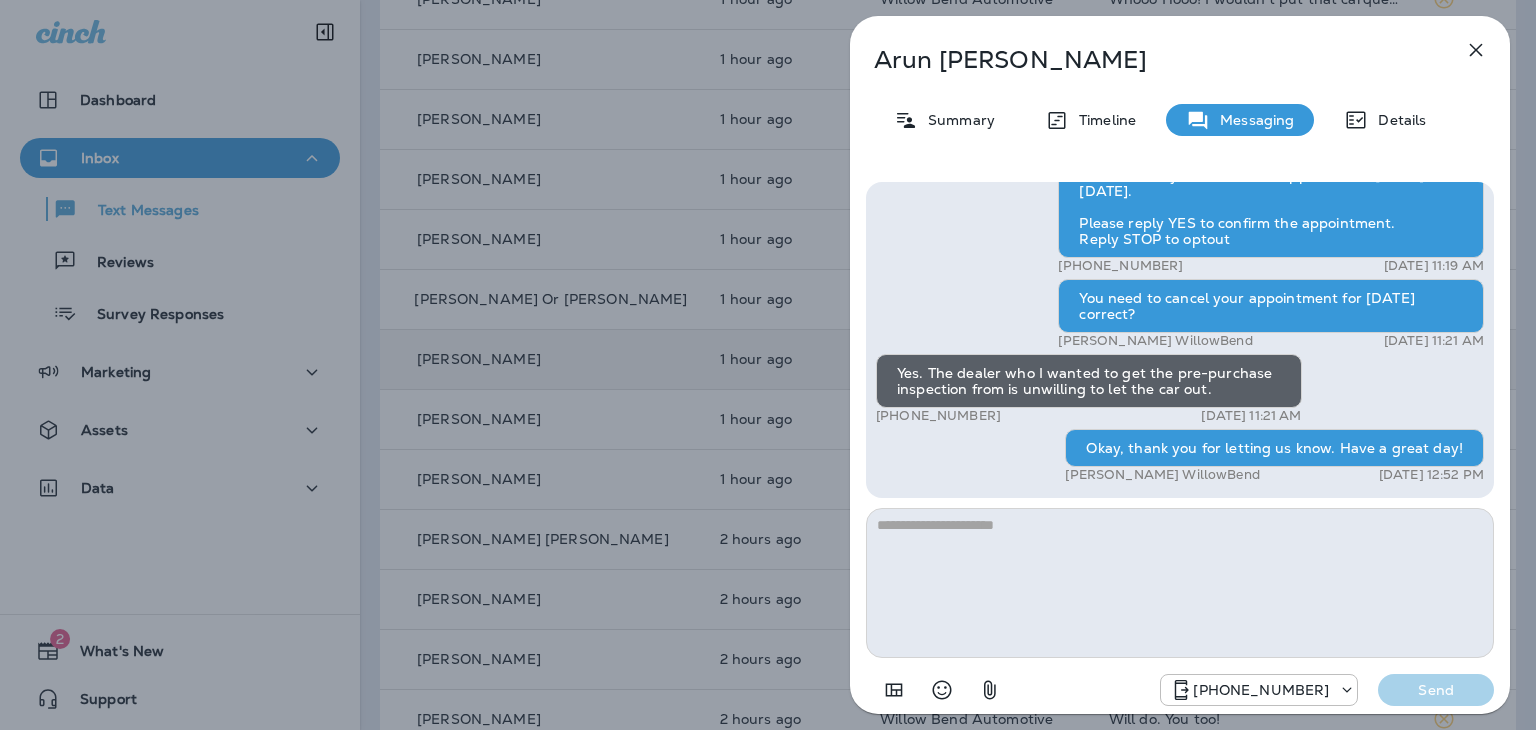 click at bounding box center [1180, 583] 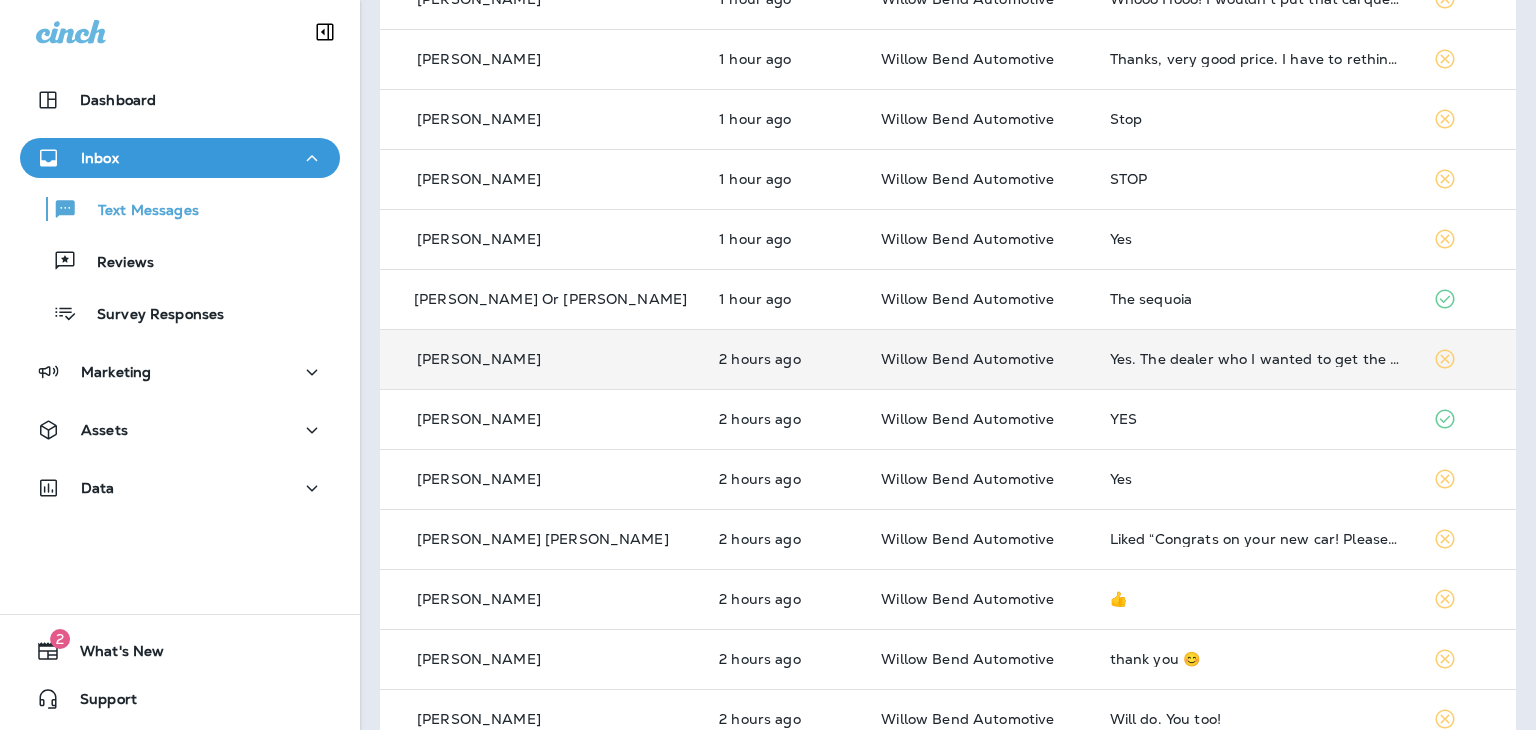 scroll, scrollTop: 0, scrollLeft: 0, axis: both 